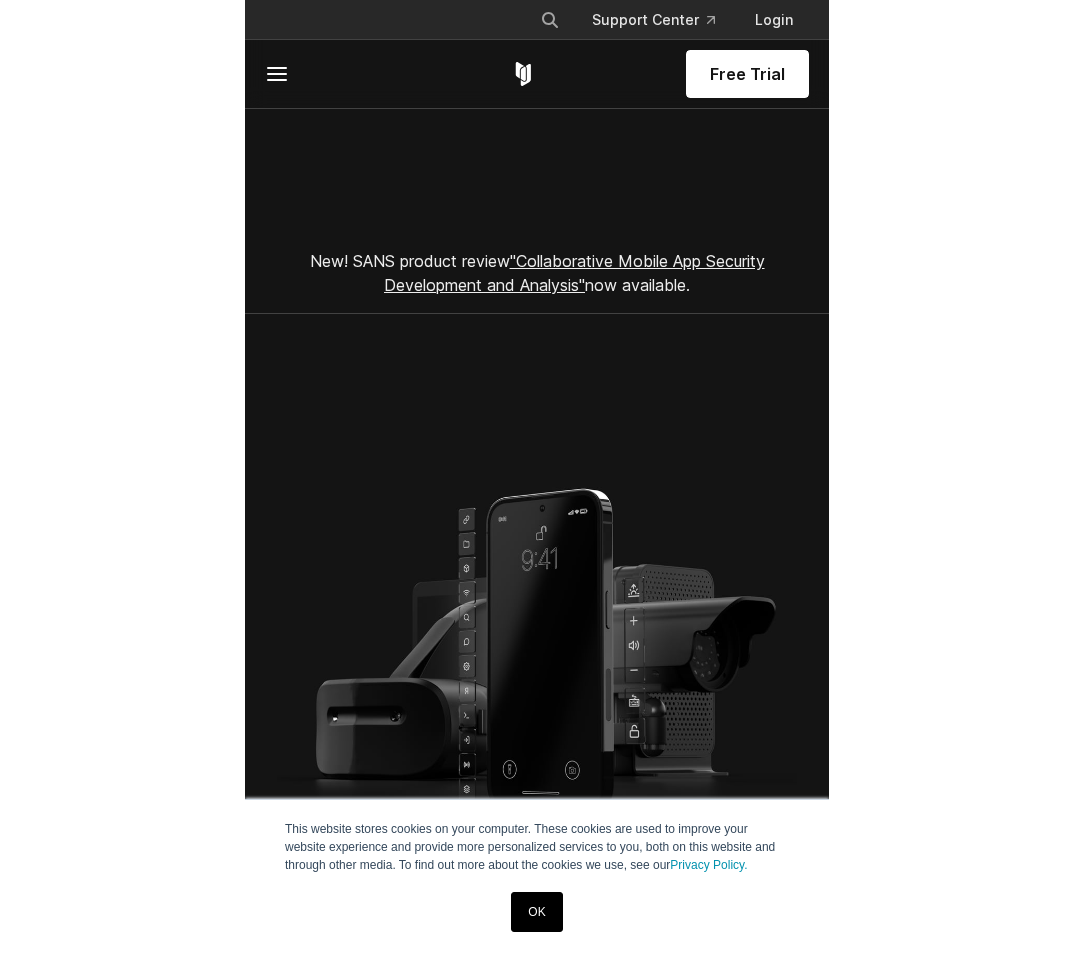scroll, scrollTop: 0, scrollLeft: 0, axis: both 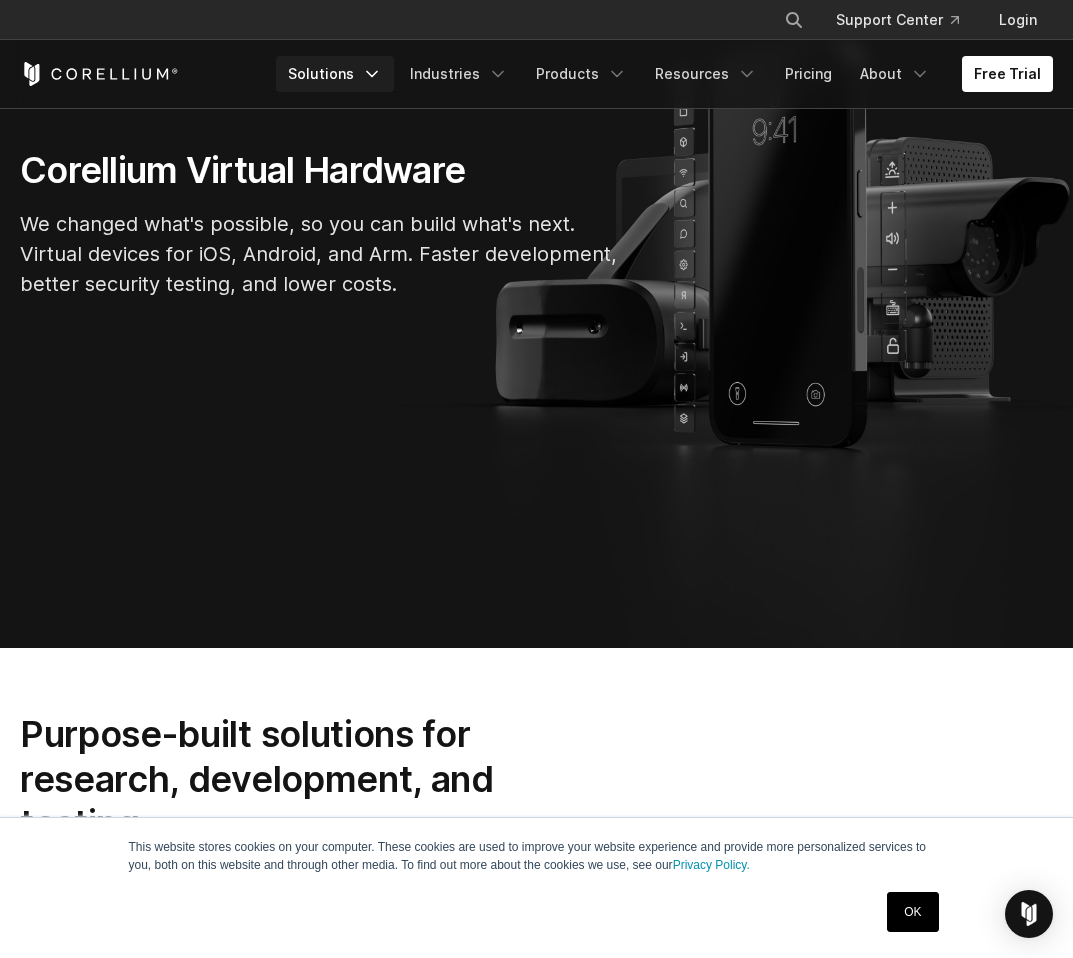 click 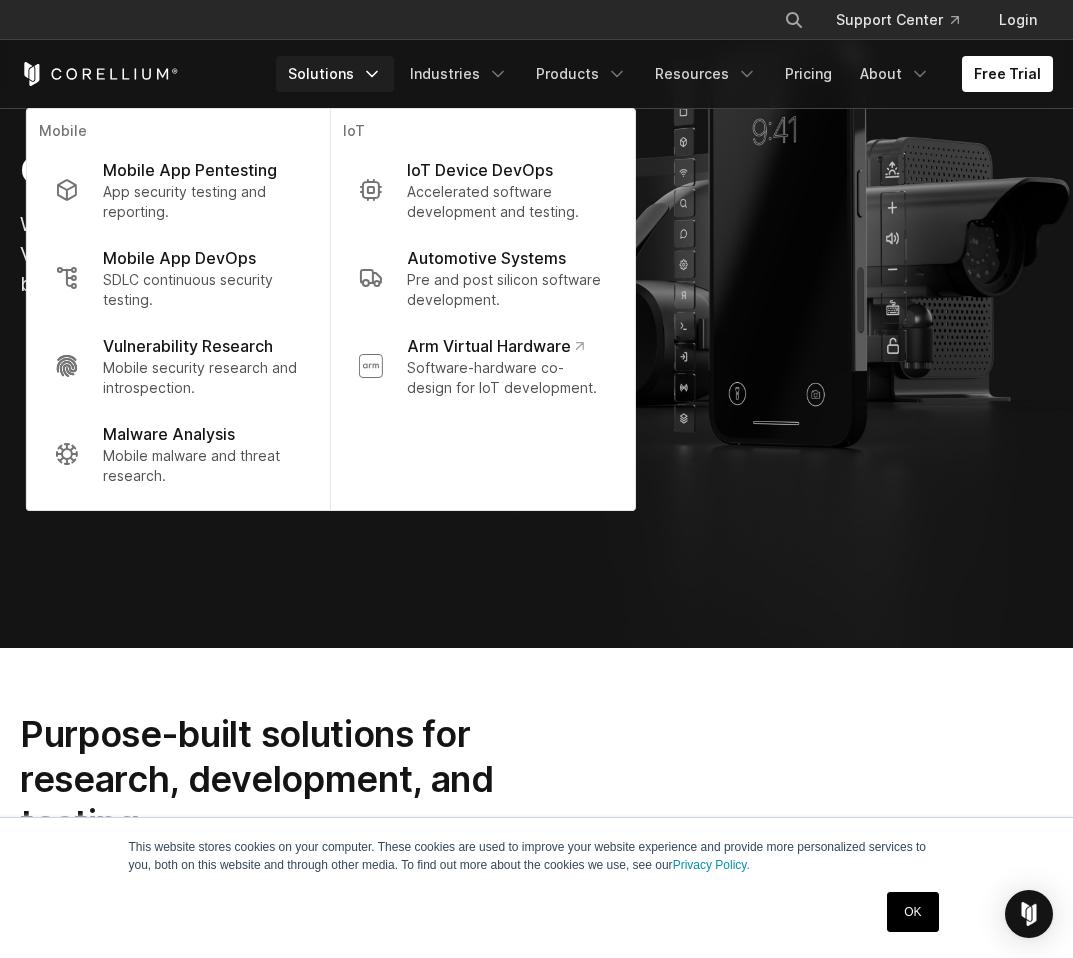 click on "Corellium Virtual Hardware
We changed what's possible, so you can build what's next. Virtual devices for iOS, Android, and Arm. Faster development, better security testing, and lower costs." at bounding box center (536, 231) 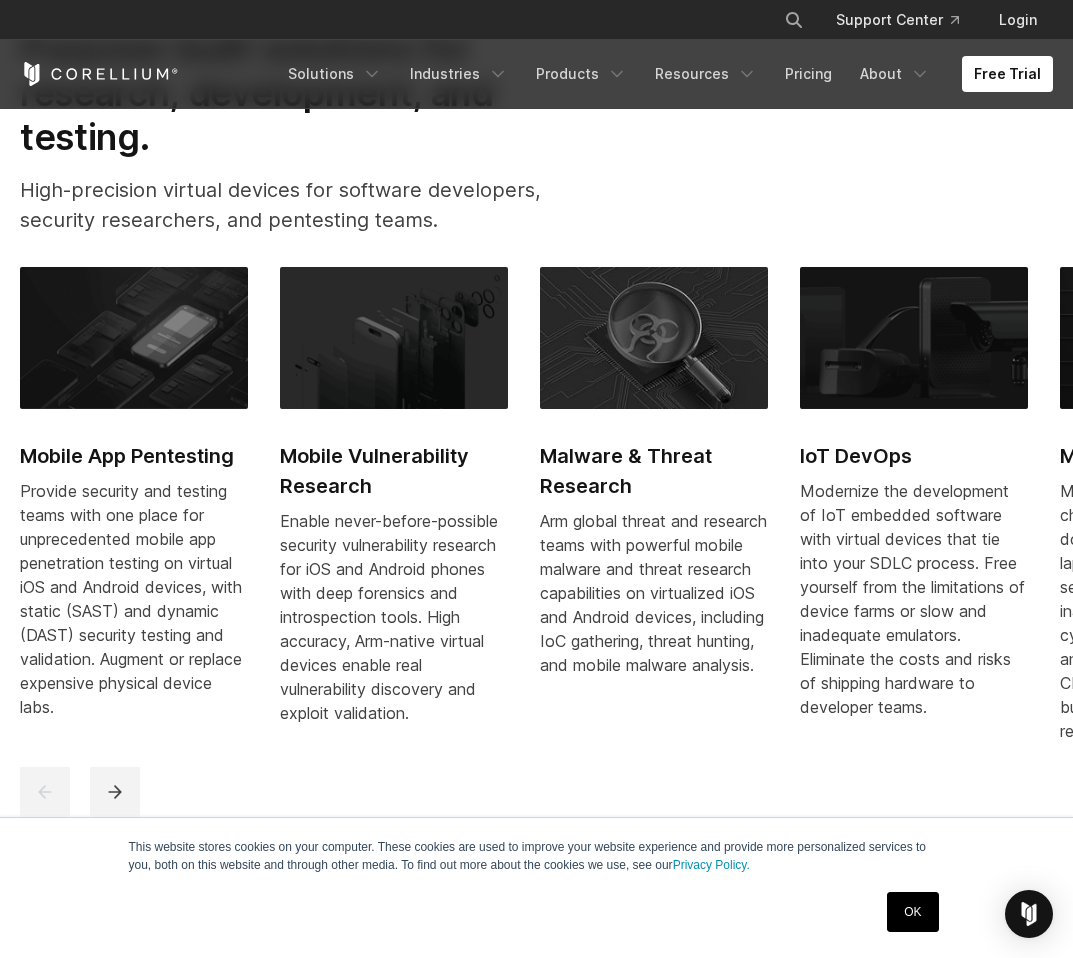 scroll, scrollTop: 1032, scrollLeft: 0, axis: vertical 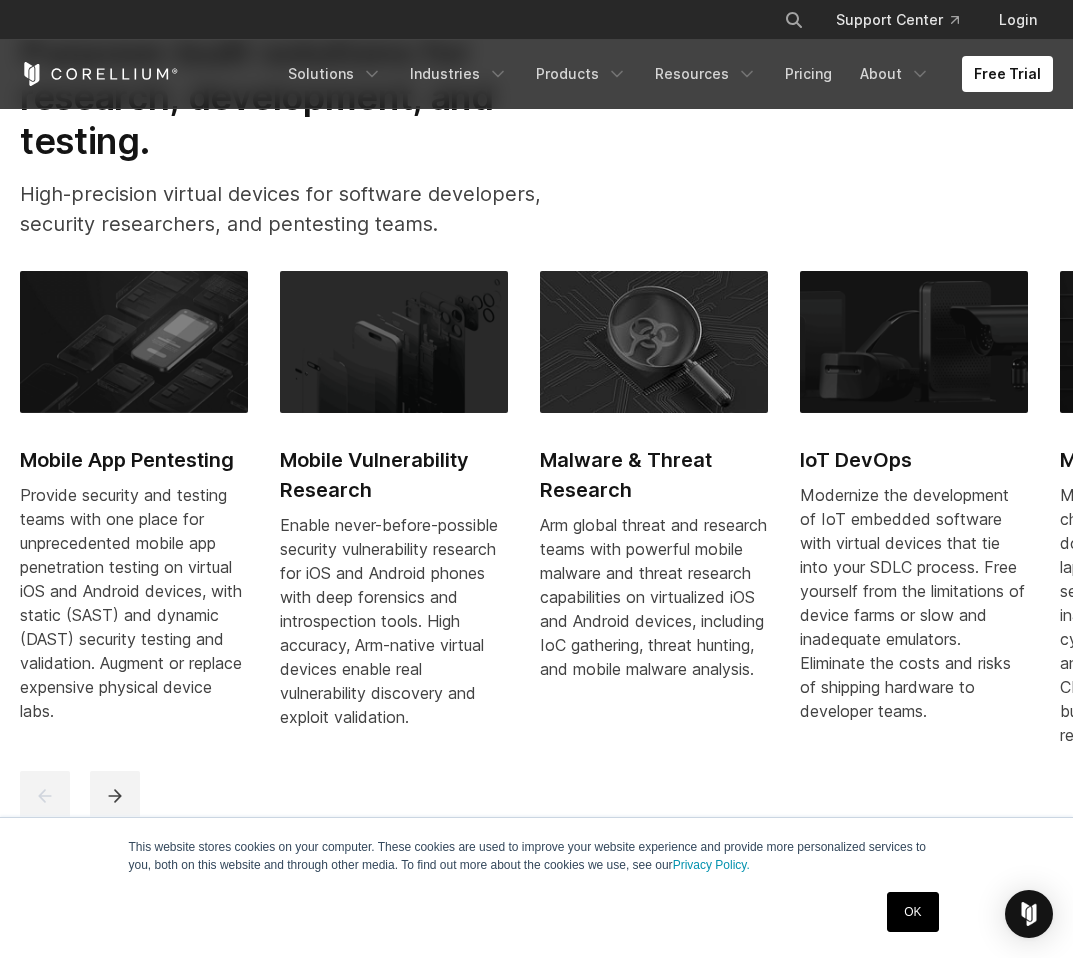 click at bounding box center [134, 342] 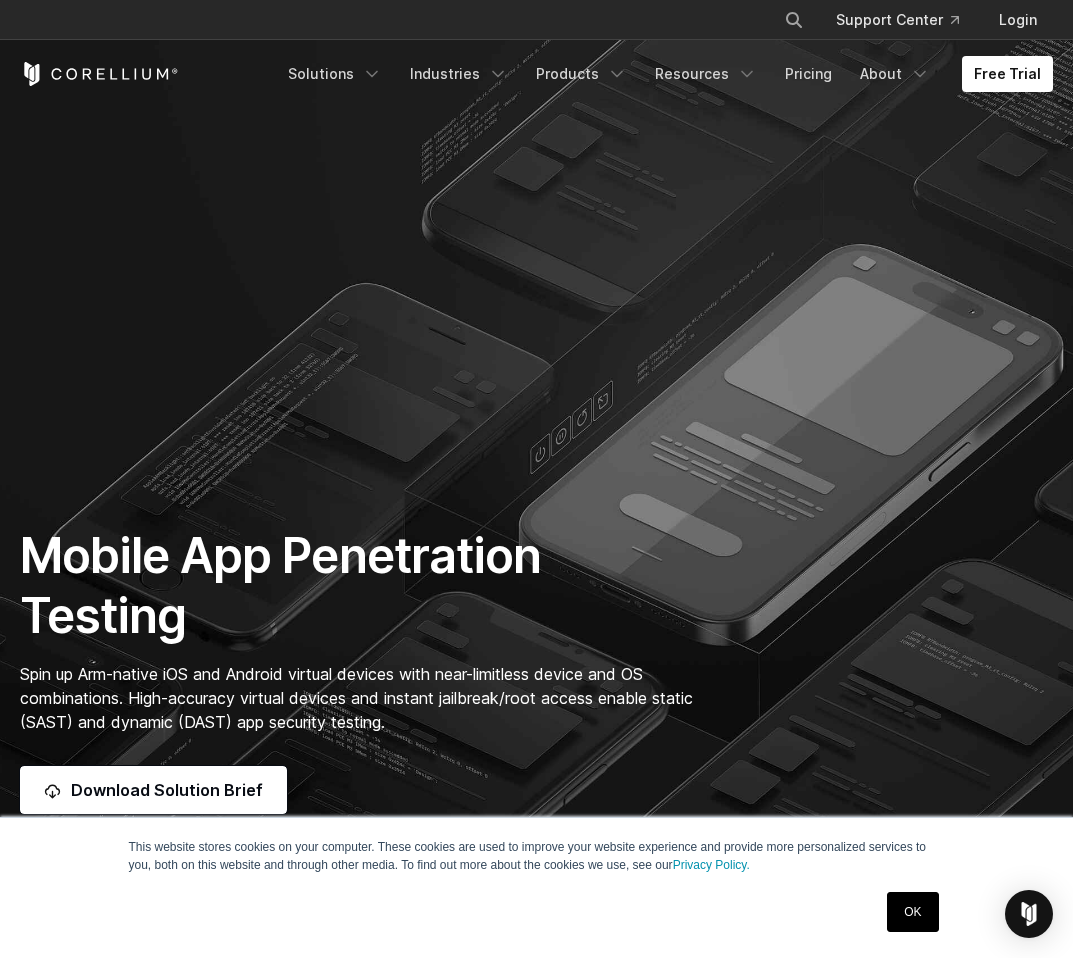 scroll, scrollTop: 0, scrollLeft: 0, axis: both 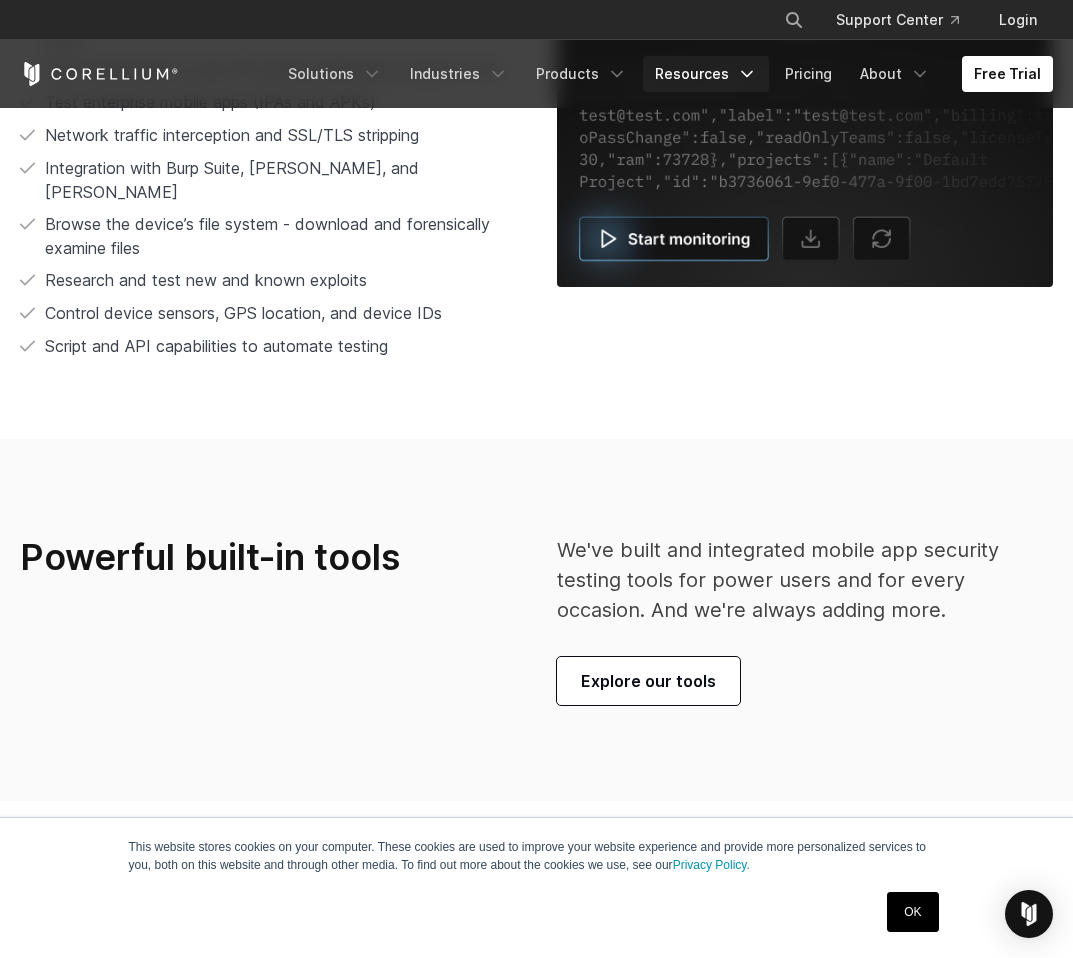 click on "Resources" at bounding box center (706, 74) 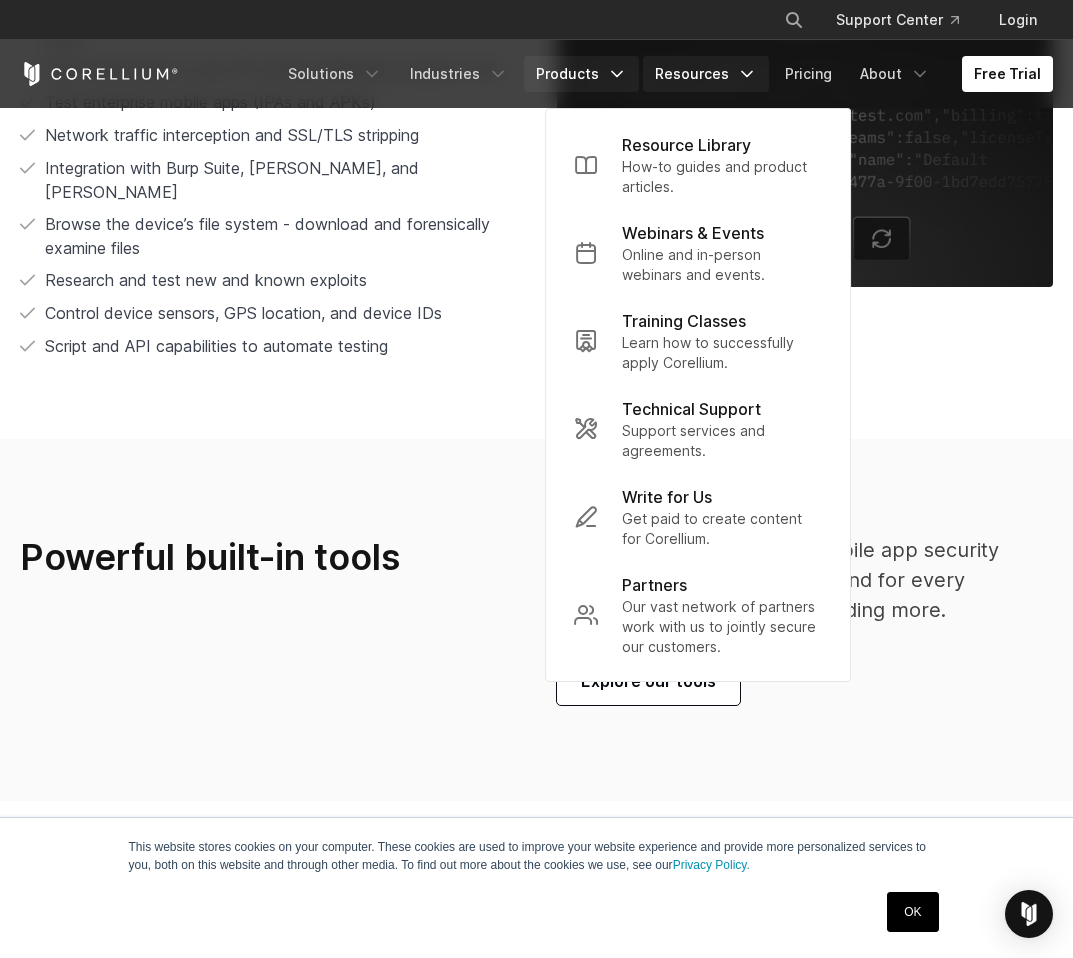 click on "Products" at bounding box center (581, 74) 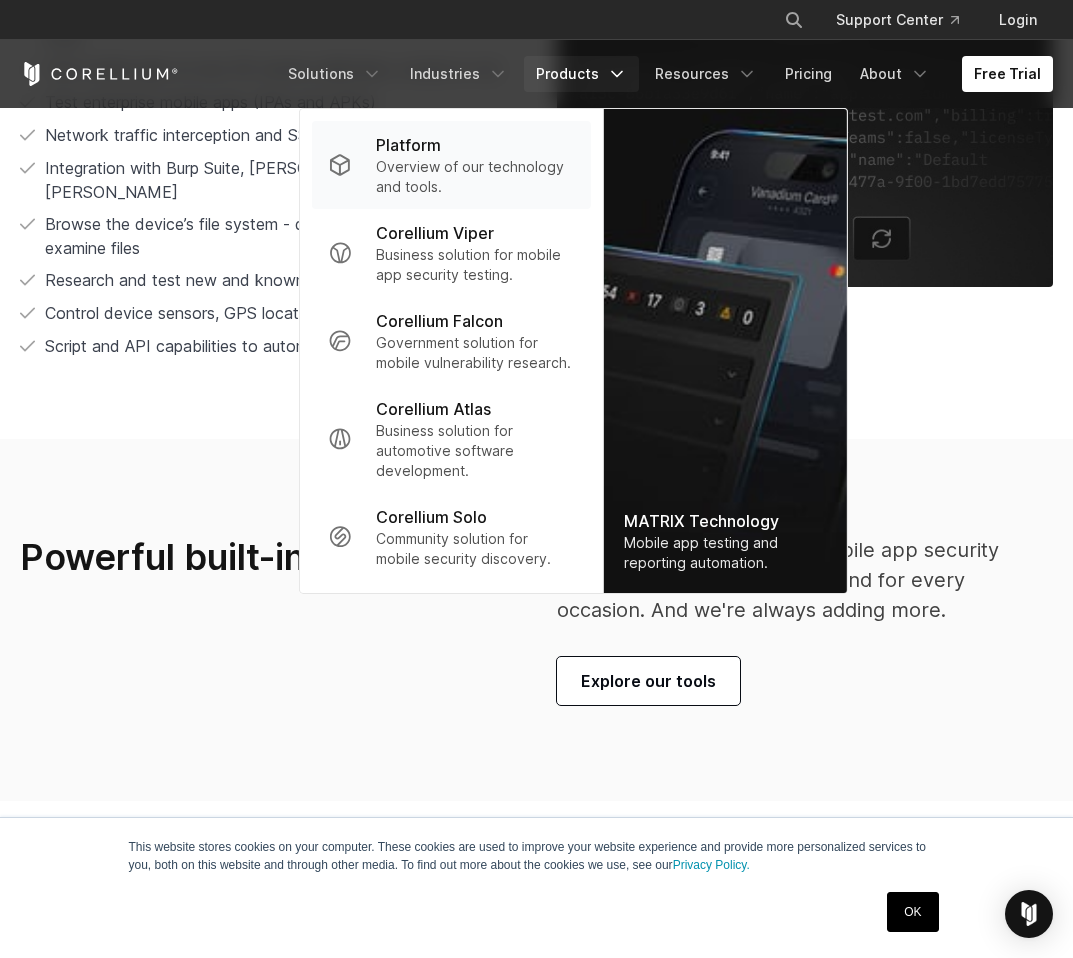 click on "Overview of our technology and tools." at bounding box center [475, 177] 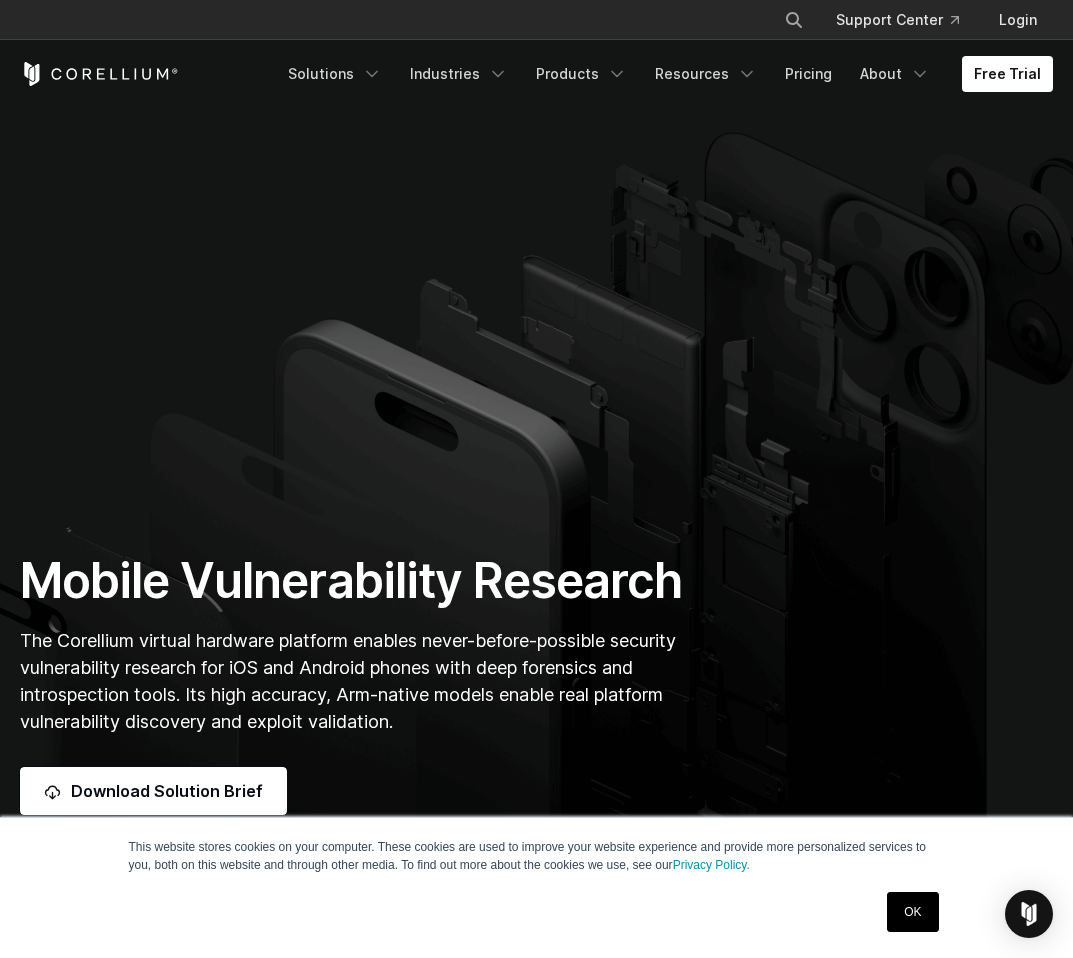 scroll, scrollTop: 0, scrollLeft: 0, axis: both 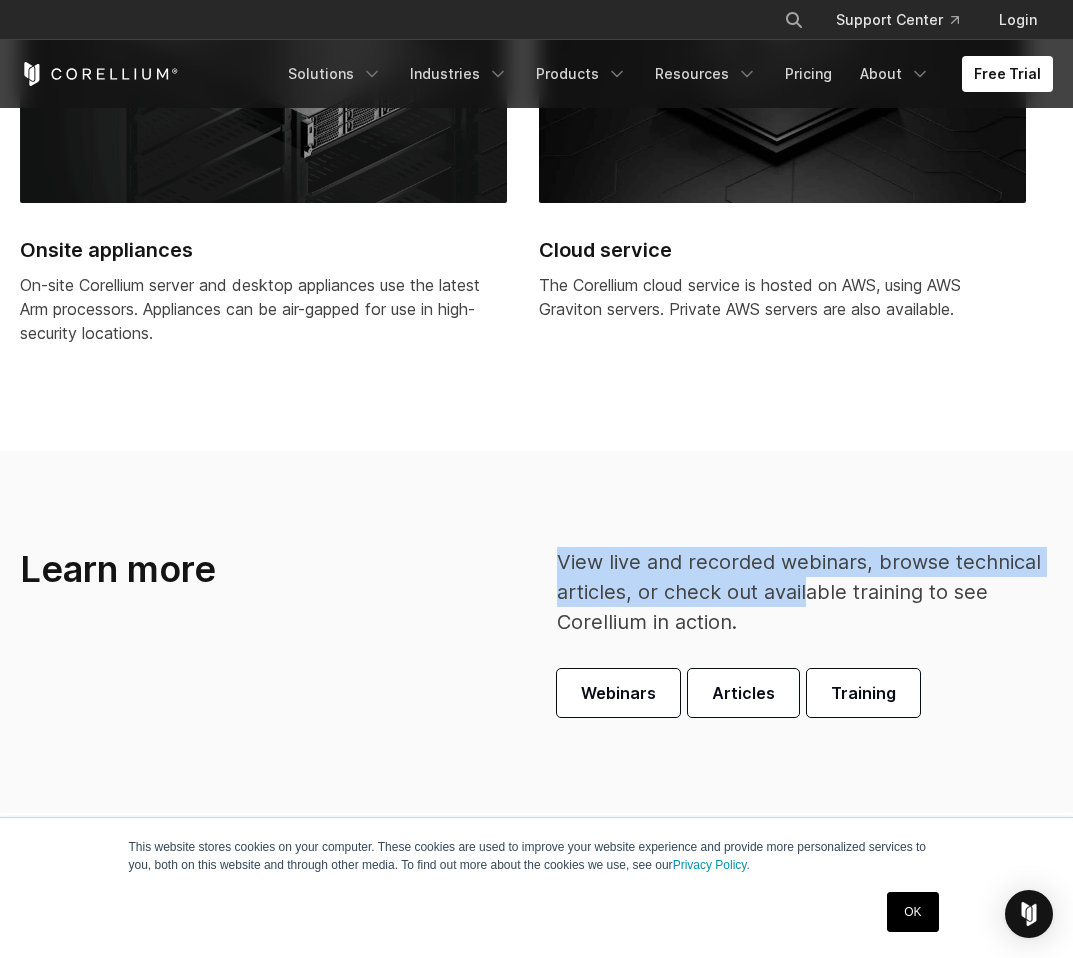 drag, startPoint x: 547, startPoint y: 560, endPoint x: 804, endPoint y: 585, distance: 258.2131 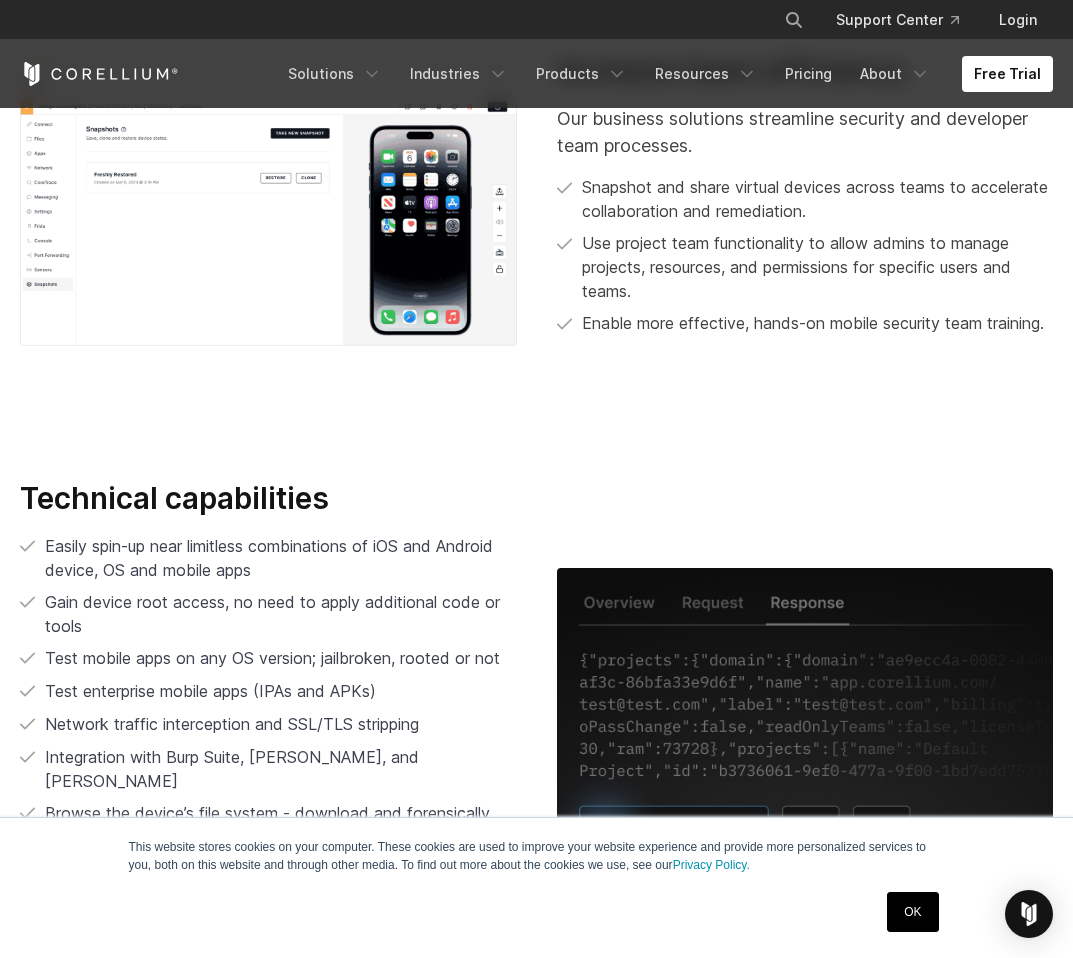scroll, scrollTop: 3404, scrollLeft: 0, axis: vertical 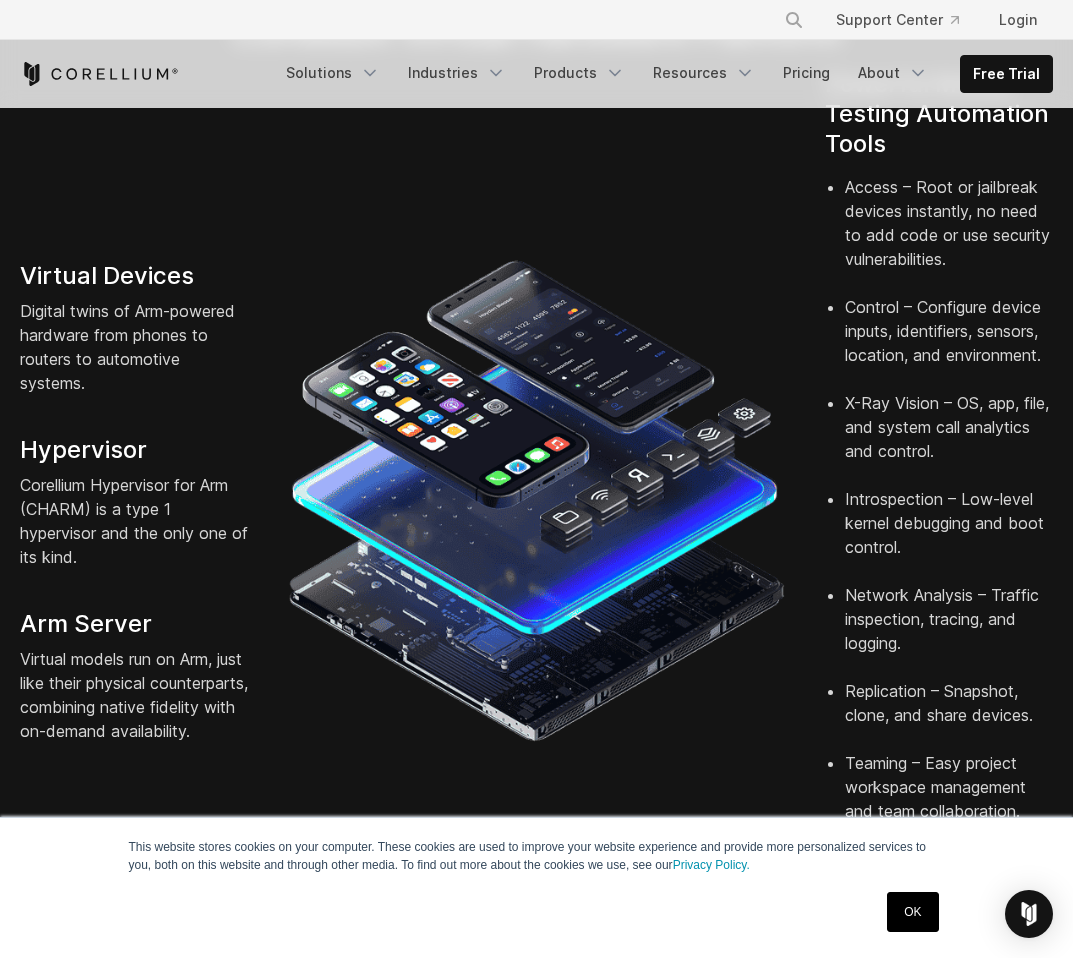 click on "OK" at bounding box center [912, 912] 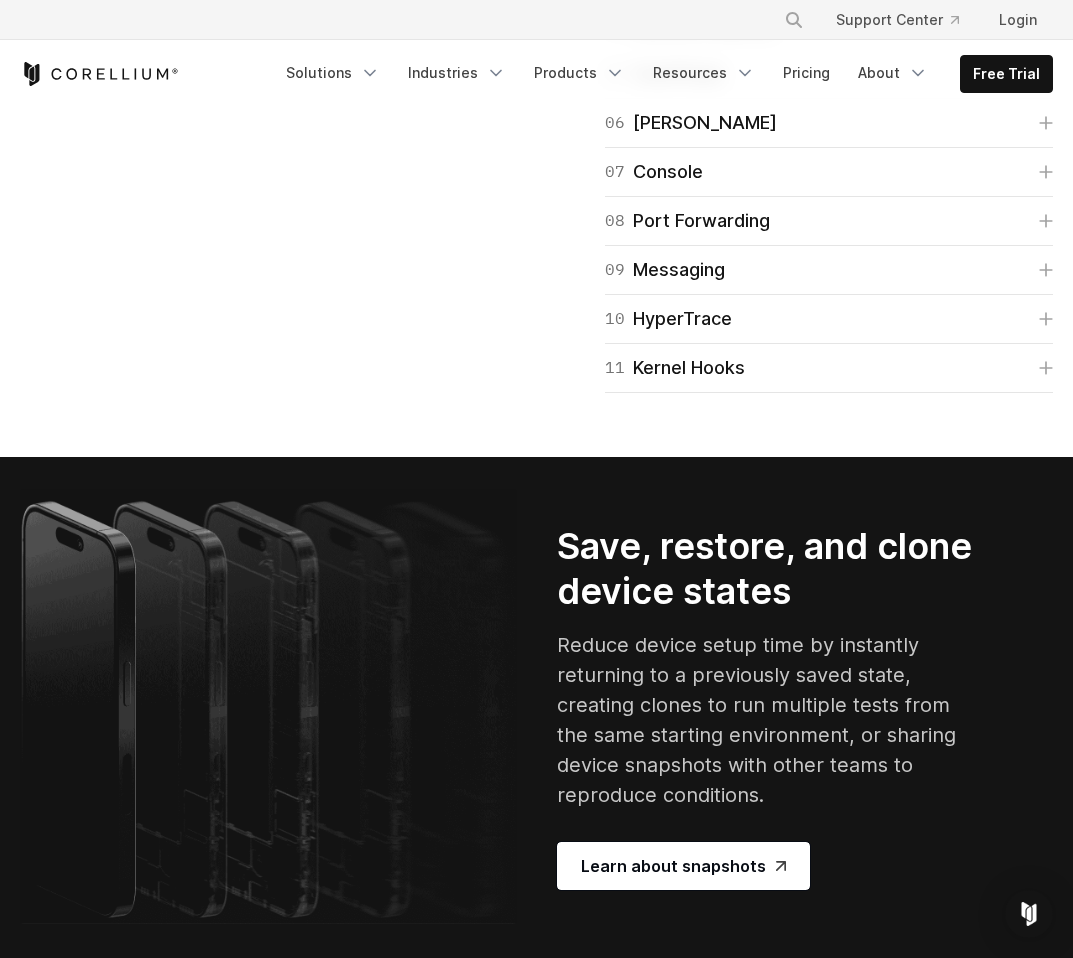 scroll, scrollTop: 3375, scrollLeft: 0, axis: vertical 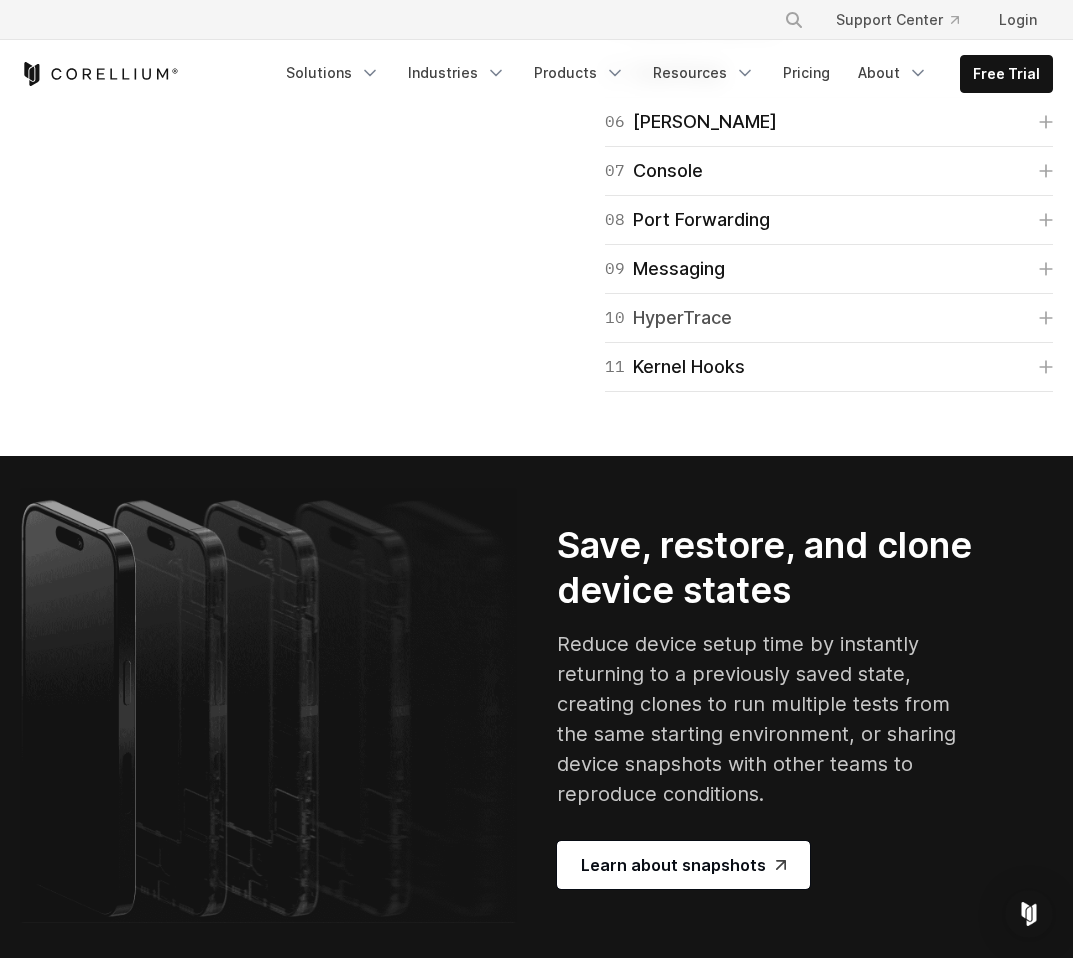 click on "10
HyperTrace" at bounding box center [829, 318] 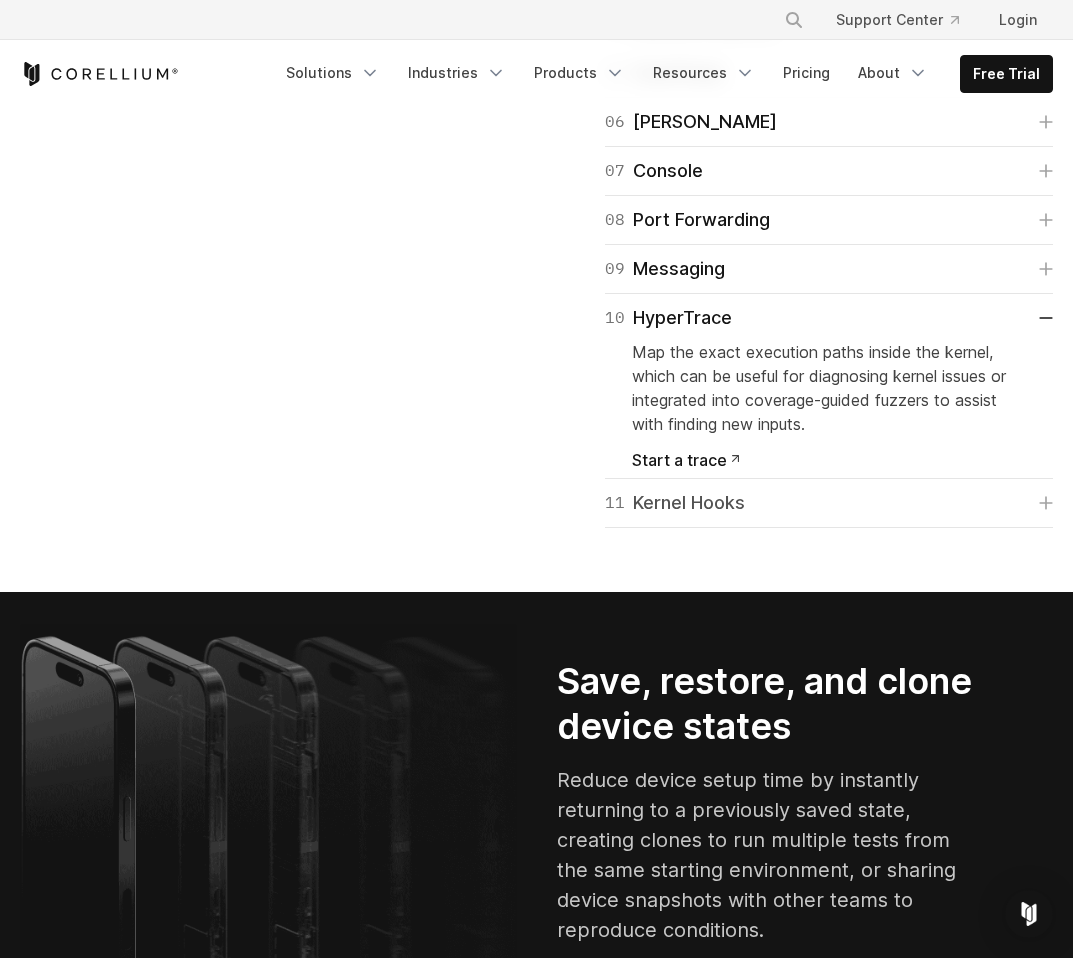 click on "11
Kernel Hooks" at bounding box center (829, 503) 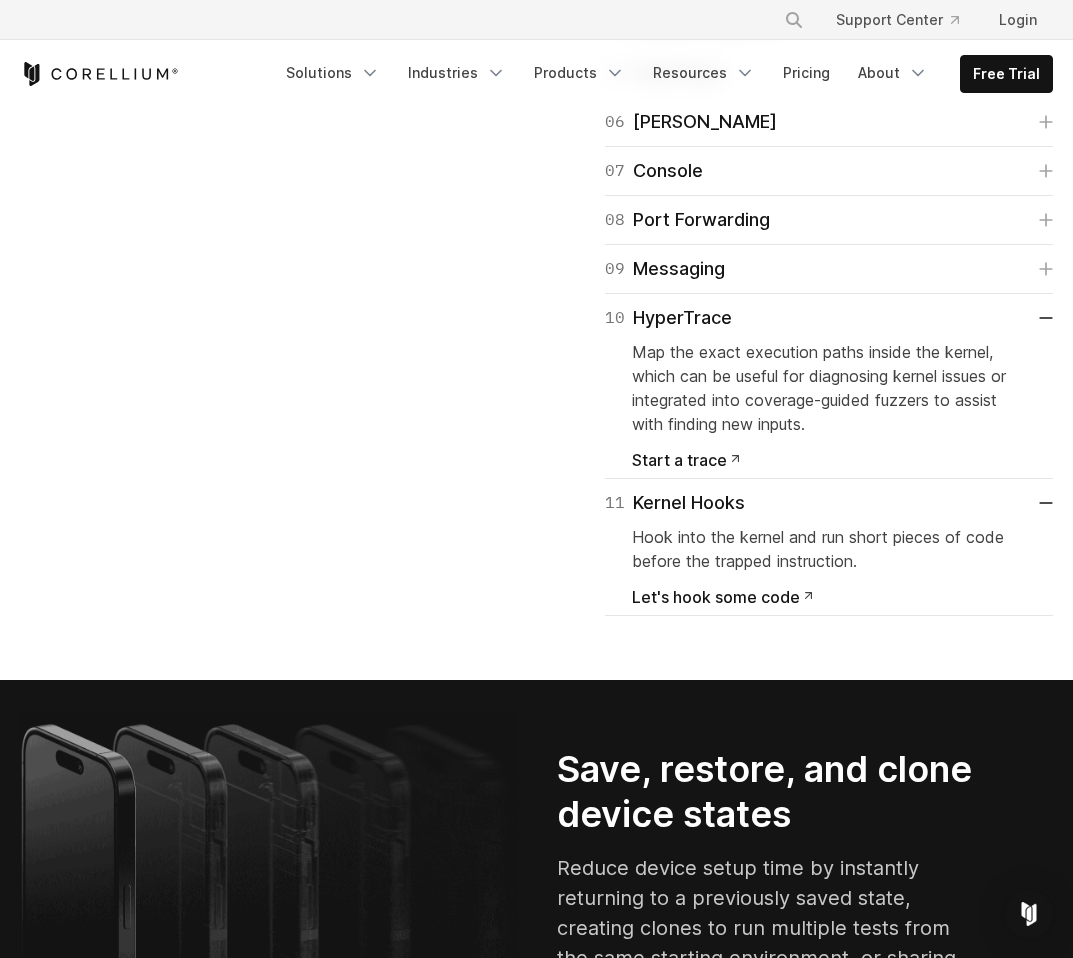 click on "03
Apps" at bounding box center (829, -25) 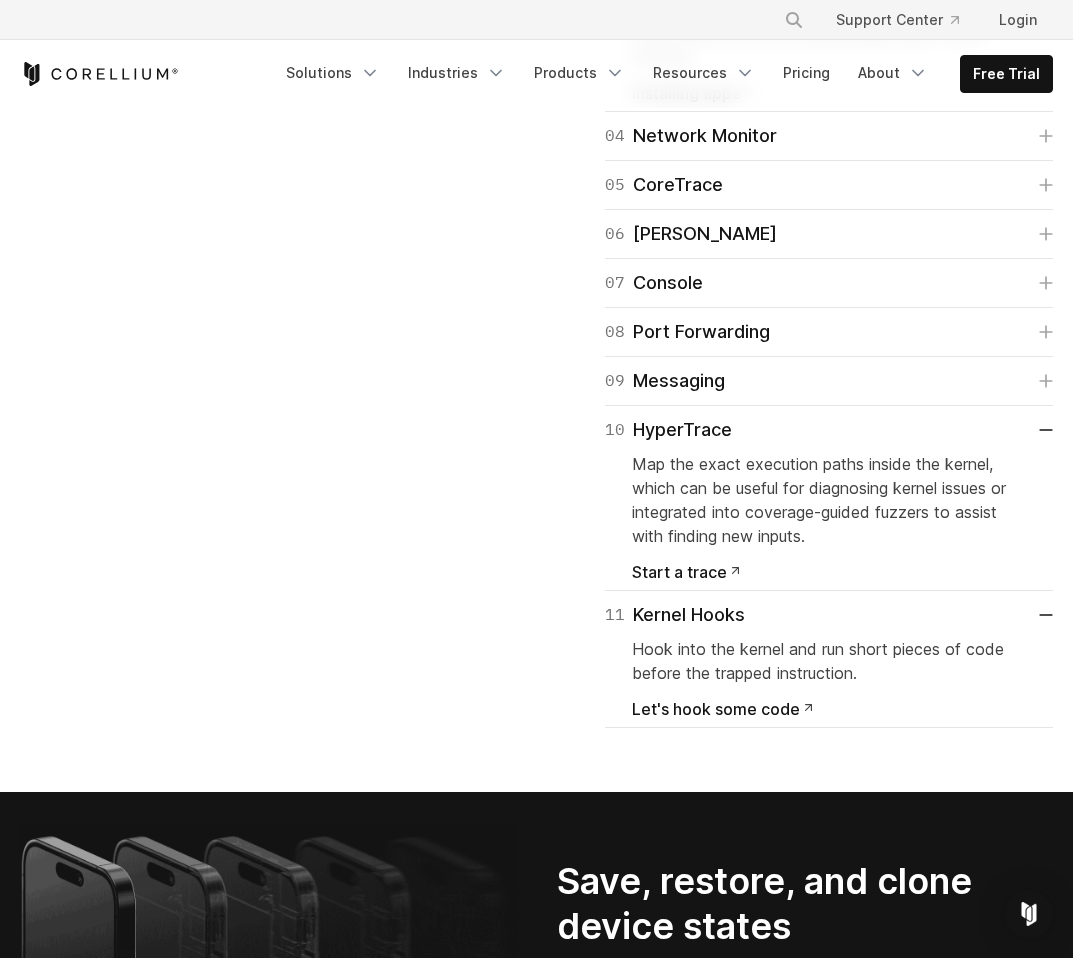 click on "02
Files" at bounding box center (829, -74) 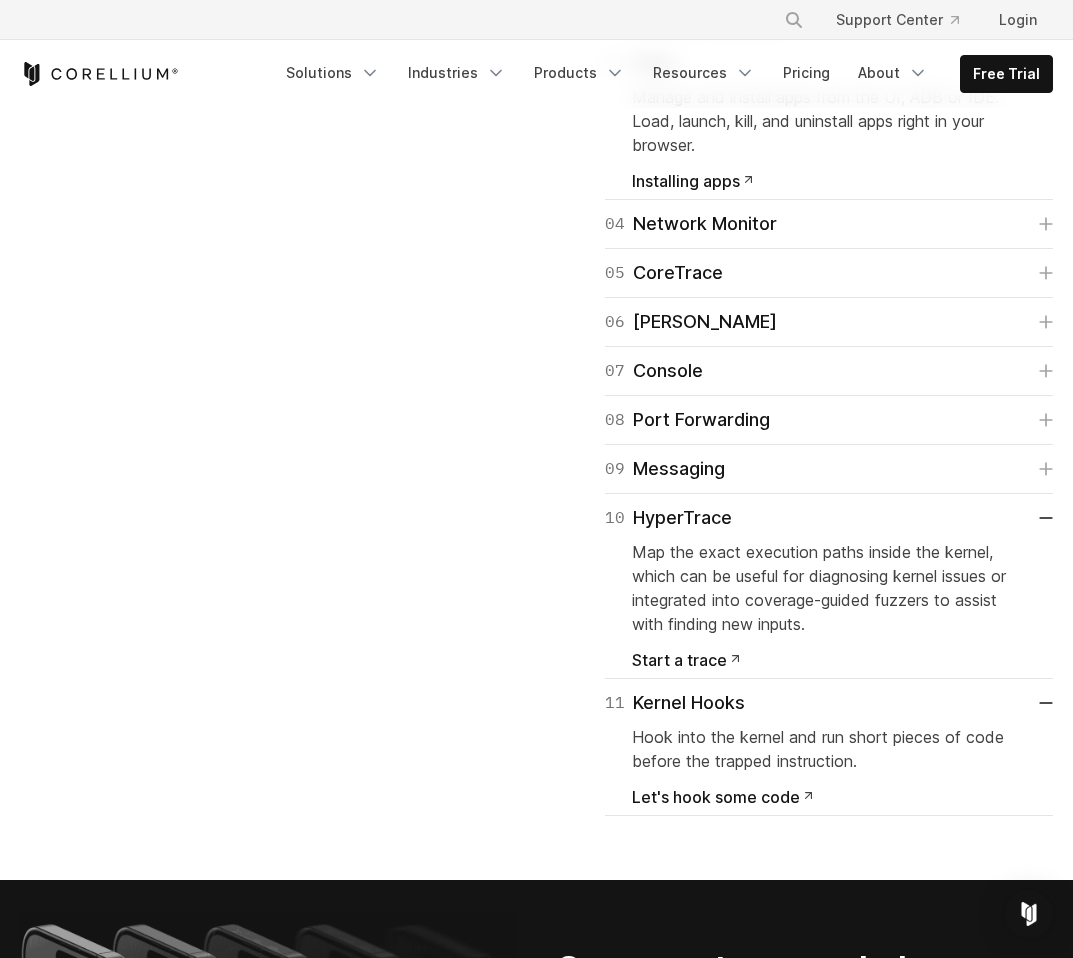 click on "01
Connect" at bounding box center (829, -123) 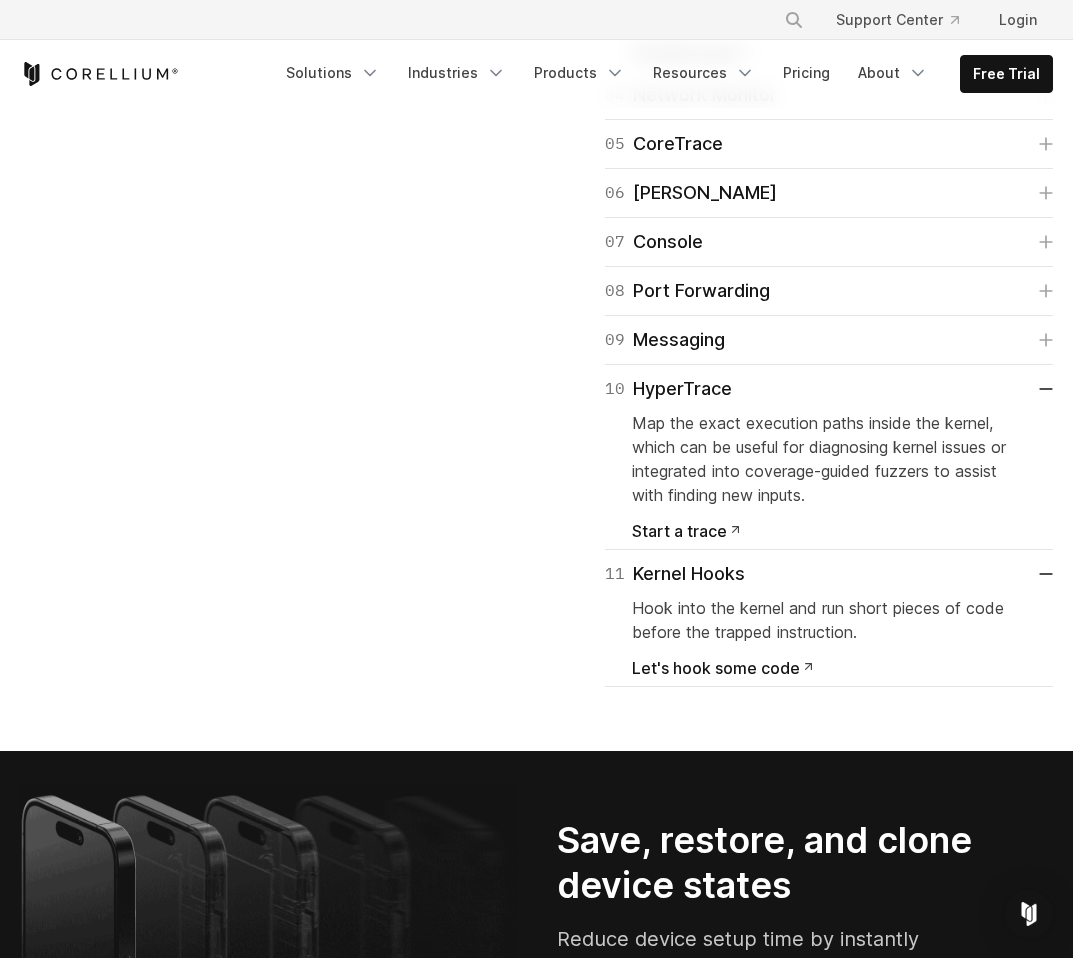 scroll, scrollTop: 3693, scrollLeft: 0, axis: vertical 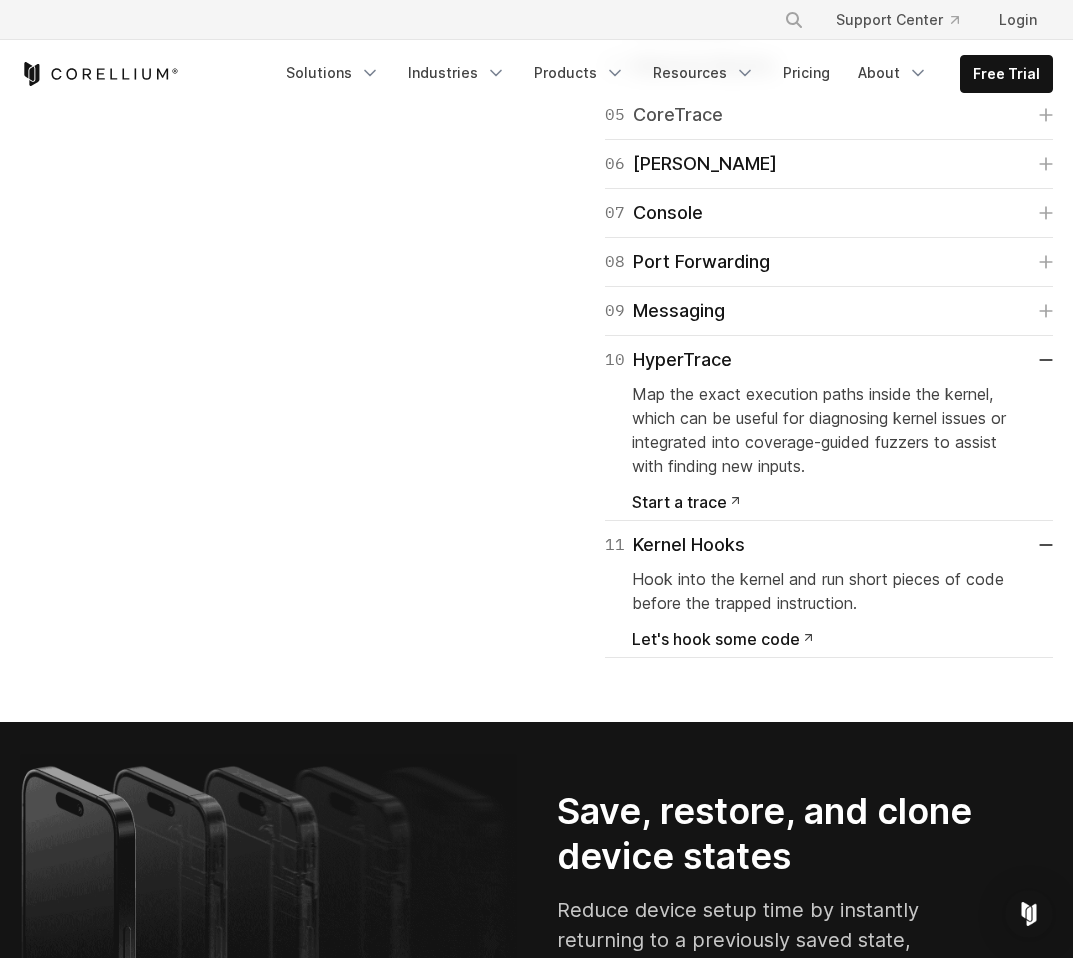 click on "05
CoreTrace" at bounding box center (829, 115) 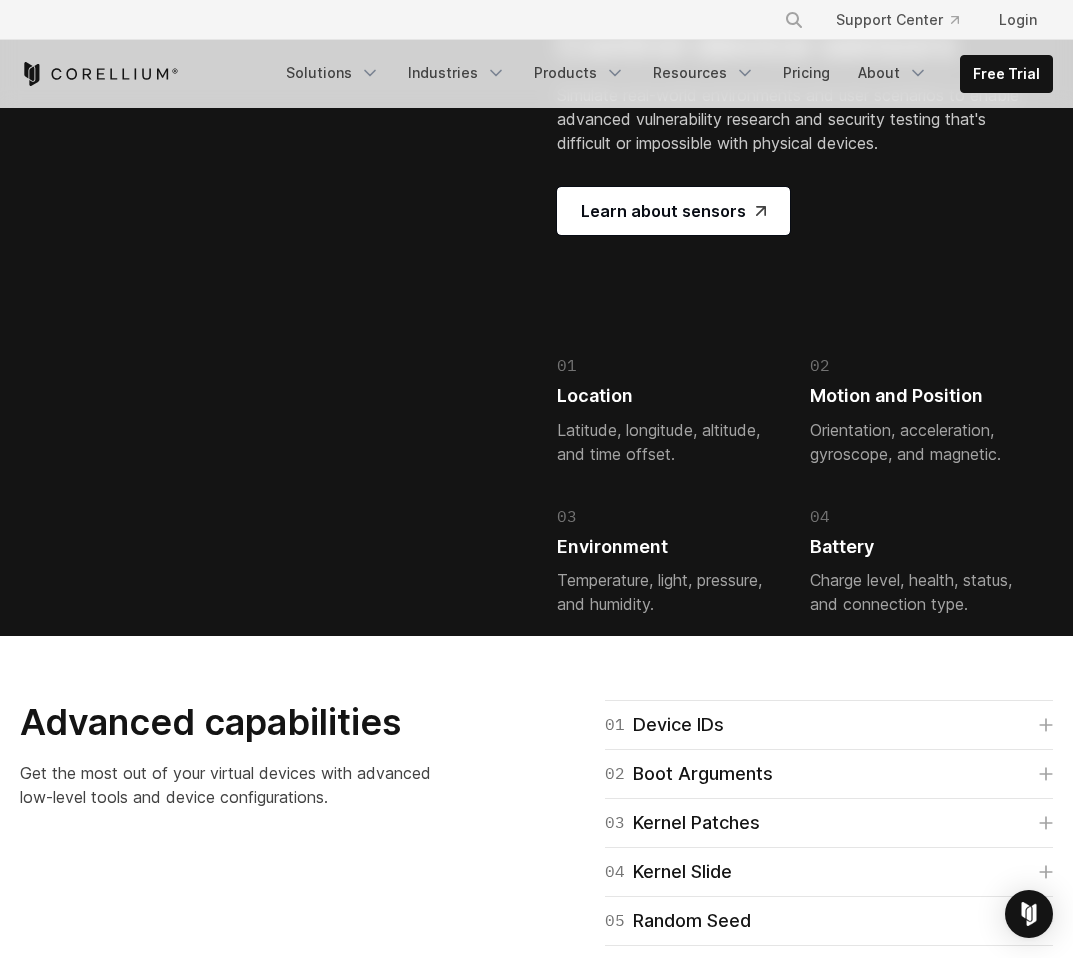 scroll, scrollTop: 5201, scrollLeft: 0, axis: vertical 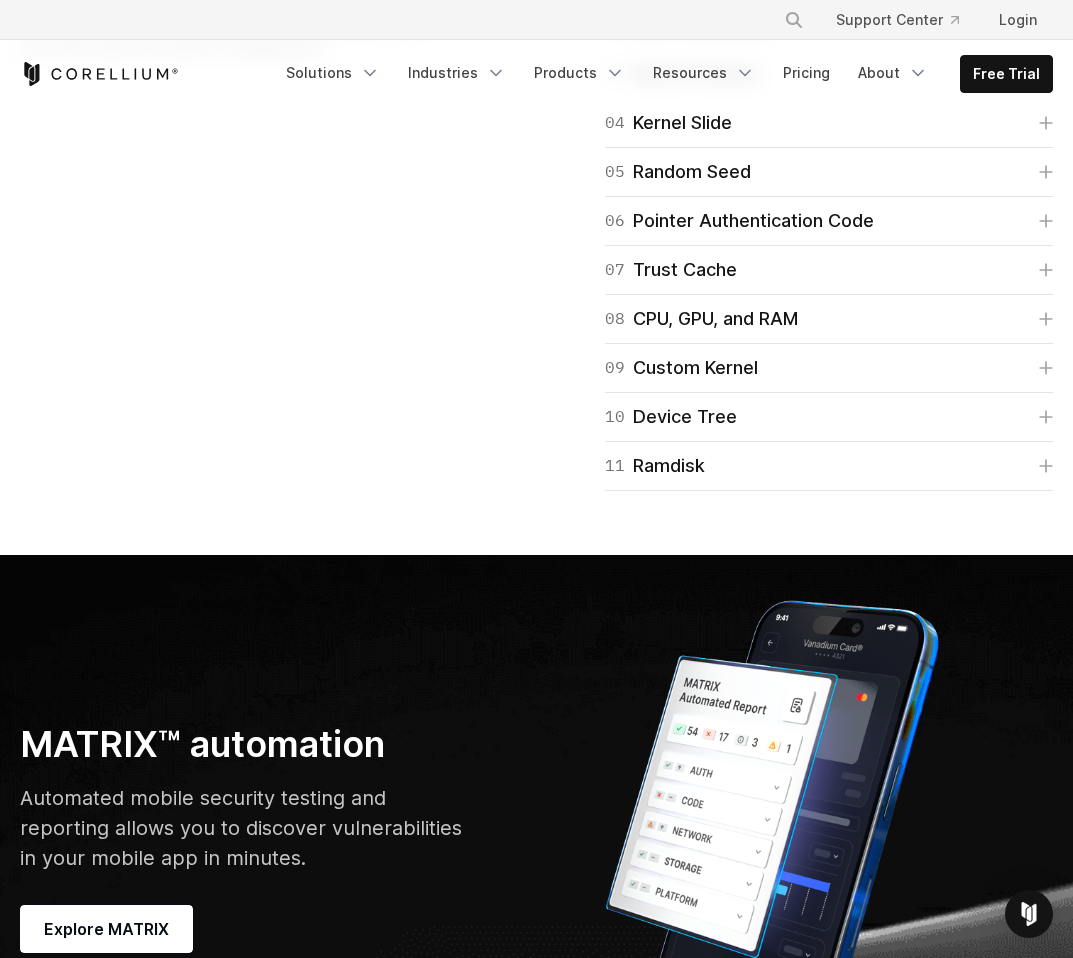 click on "07
Trust Cache
Configure the trust cache — a collection of hashes for known Apple system binaries. It's designed to prevent binaries that aren't signed by Apple from running for security purposes.
Learn more" at bounding box center (829, 270) 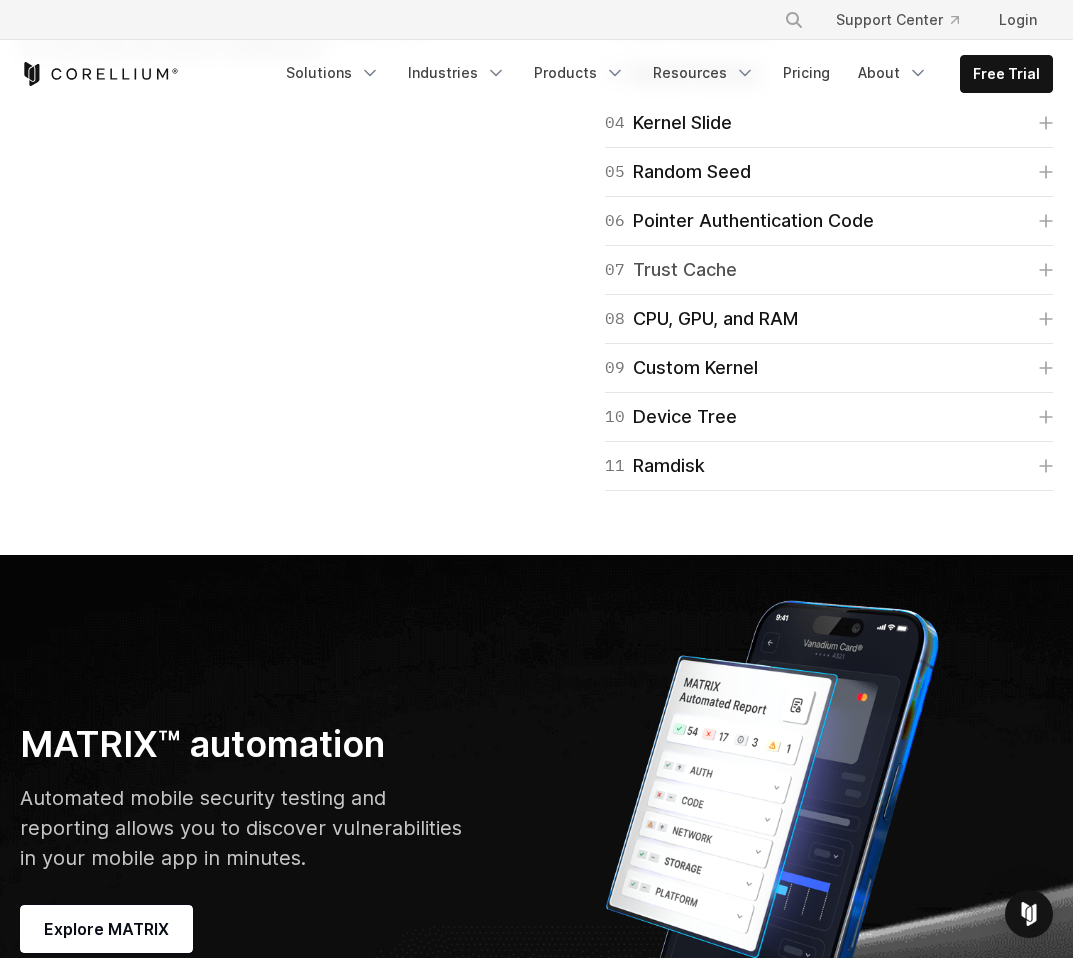 click on "07
Trust Cache" at bounding box center [829, 270] 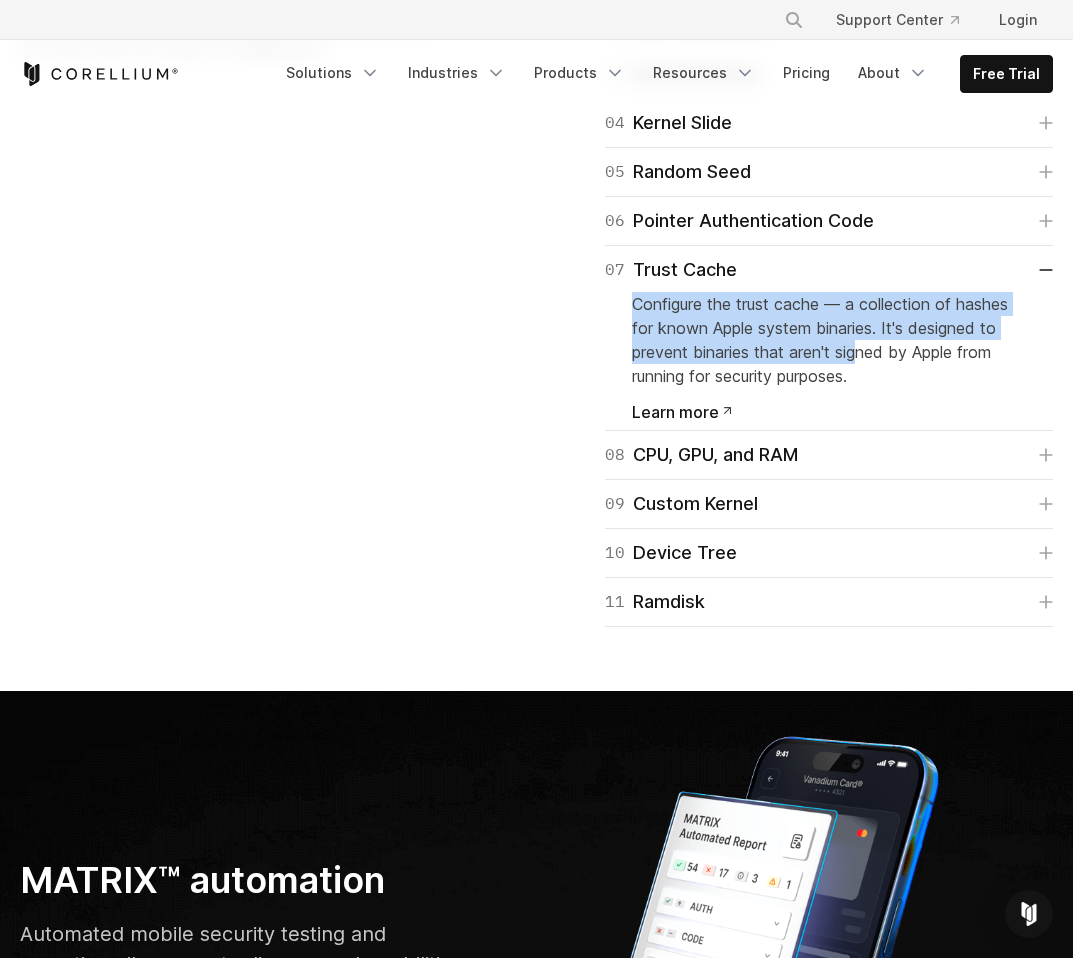 drag, startPoint x: 613, startPoint y: 703, endPoint x: 860, endPoint y: 746, distance: 250.71498 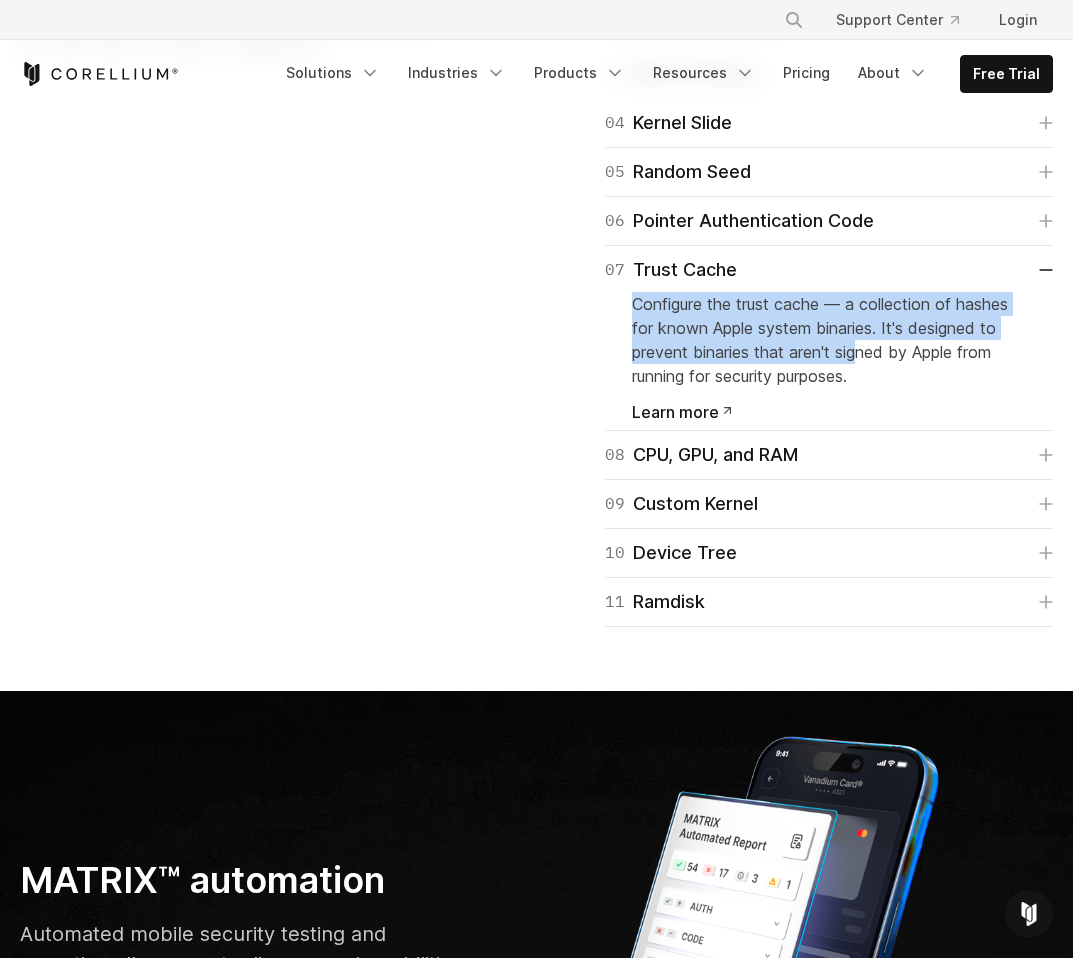 click on "07
Trust Cache
Configure the trust cache — a collection of hashes for known Apple system binaries. It's designed to prevent binaries that aren't signed by Apple from running for security purposes.
Learn more" at bounding box center (829, 338) 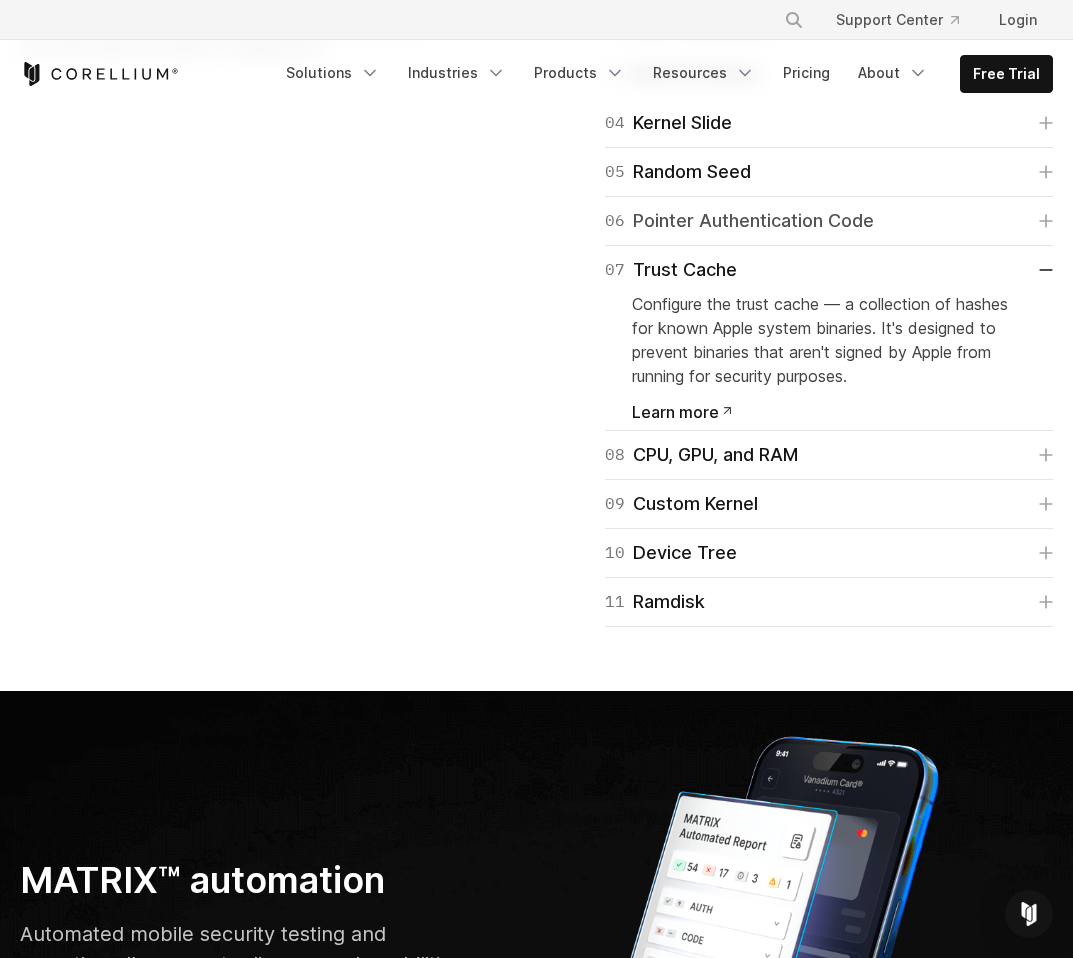 click on "06
Pointer Authentication Code" at bounding box center [829, 221] 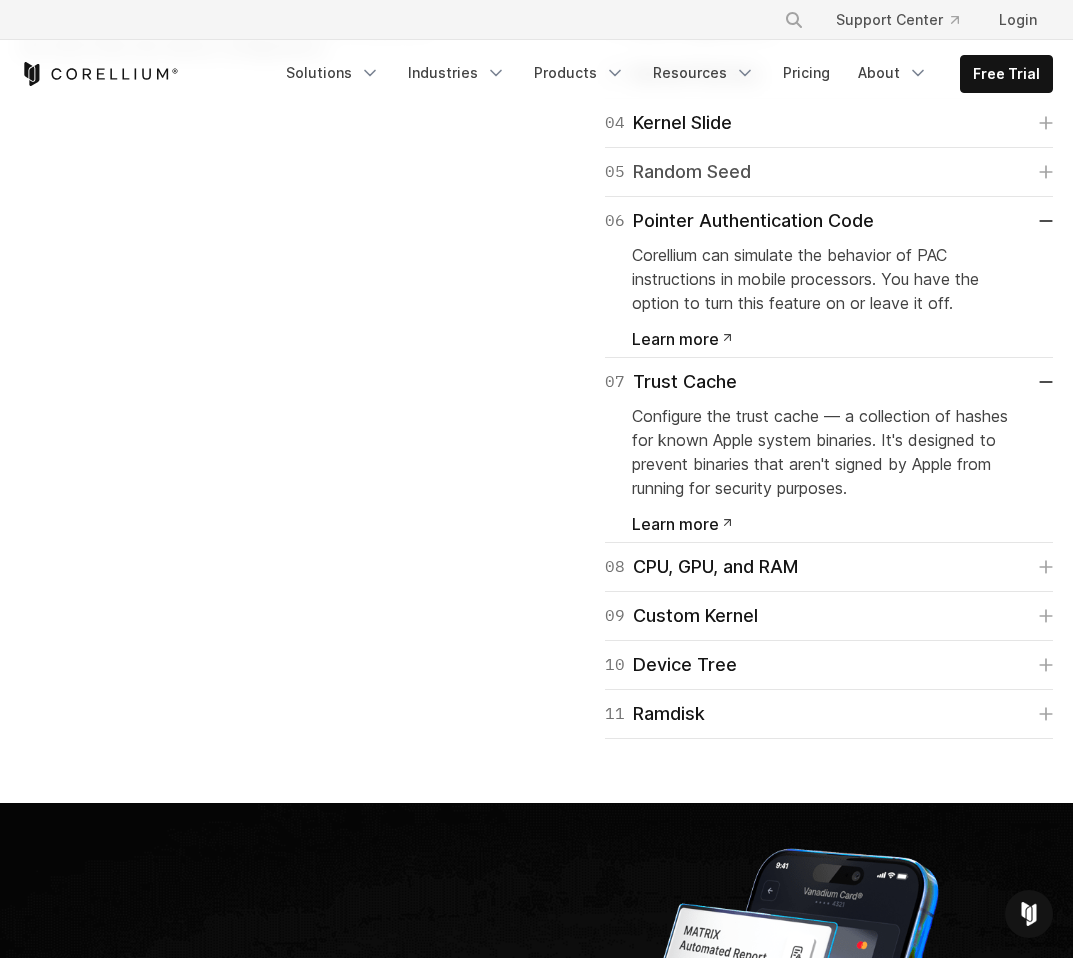 click on "05
Random Seed" at bounding box center [829, 172] 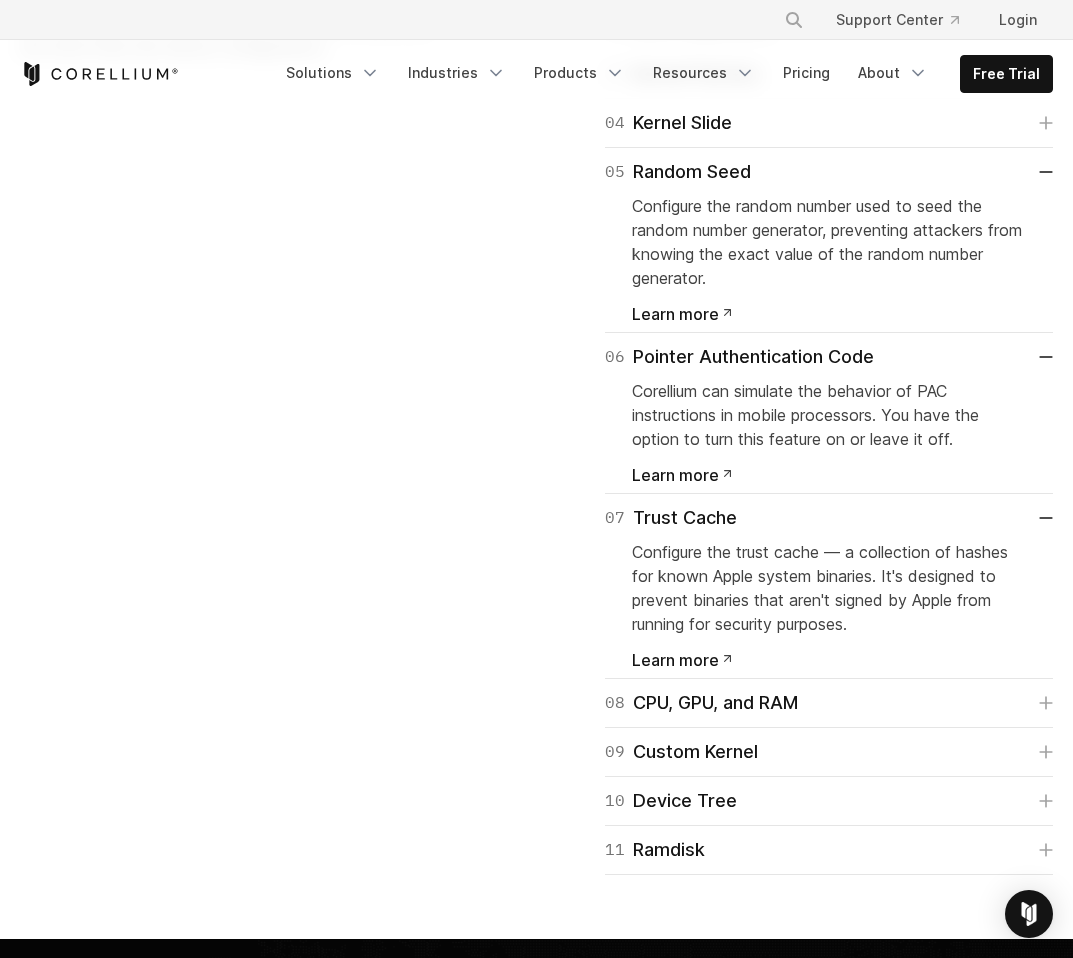click on "02
Boot Arguments" at bounding box center [829, 25] 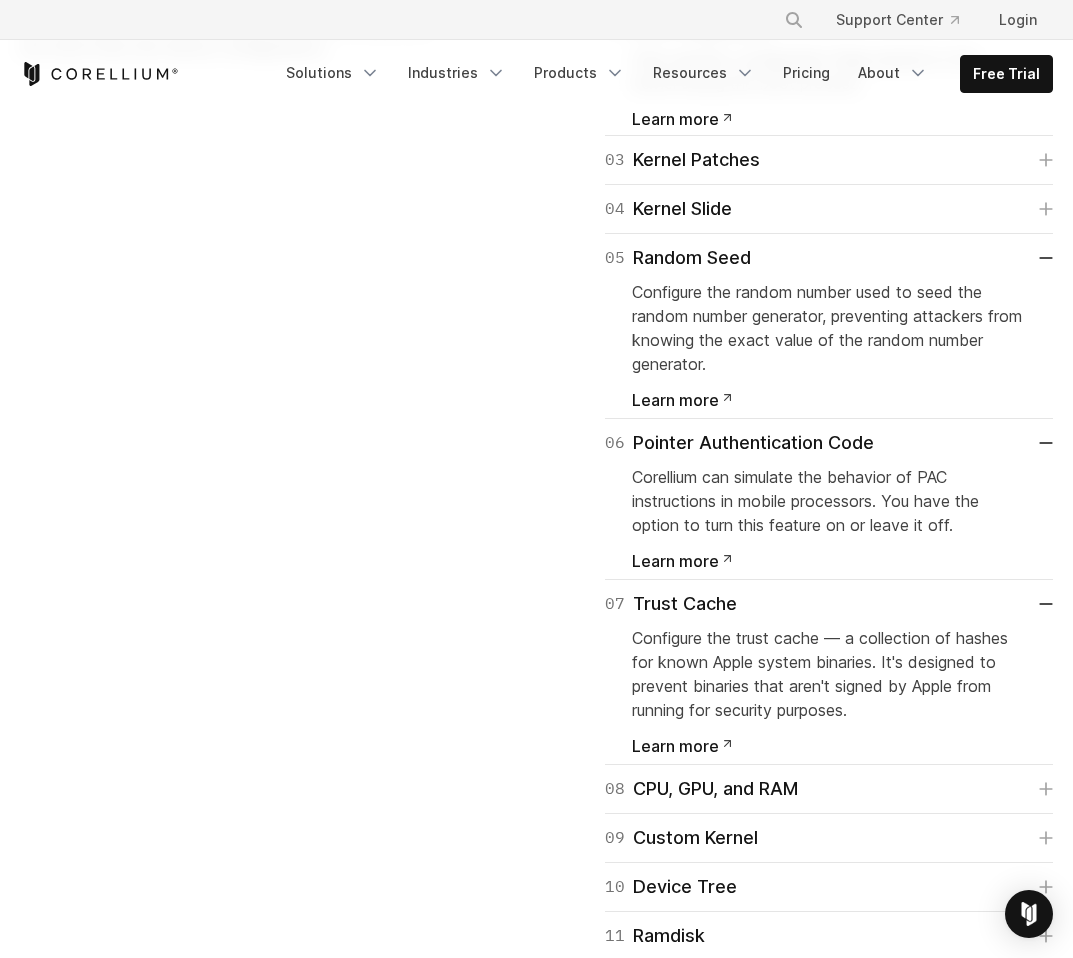 click on "01
Device IDs" at bounding box center (829, -24) 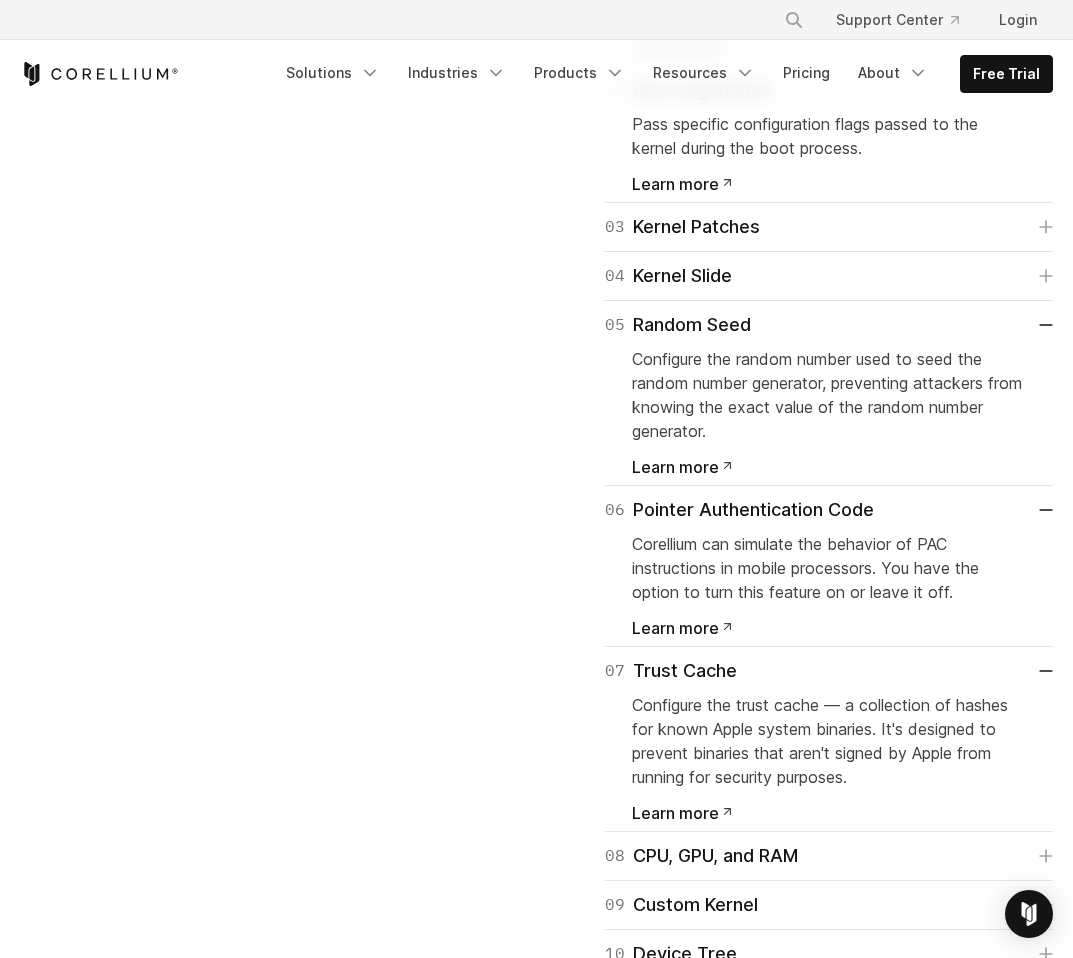 scroll, scrollTop: 5882, scrollLeft: 0, axis: vertical 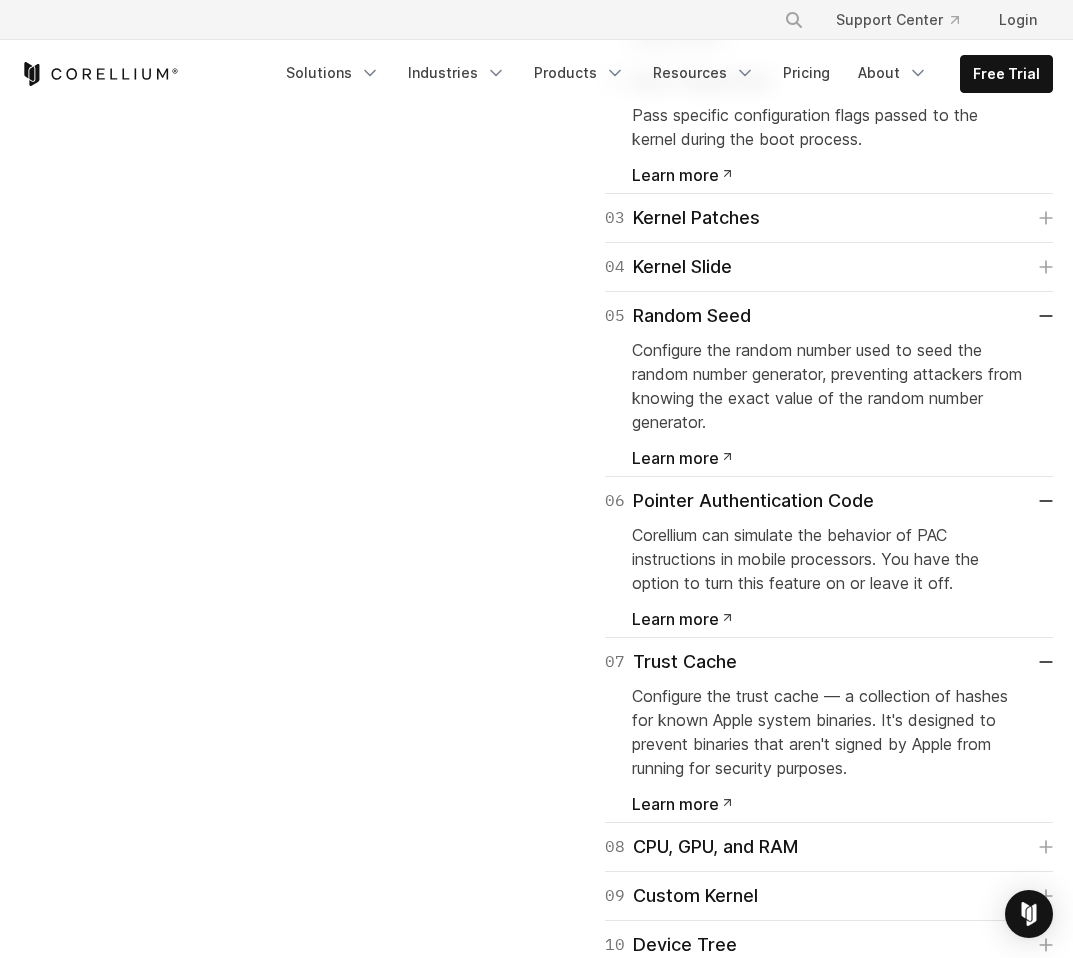 click on "03
Kernel Patches
Enable or disable patches applied to the kernel to maximize developer convenience.
Learn more" at bounding box center (829, 218) 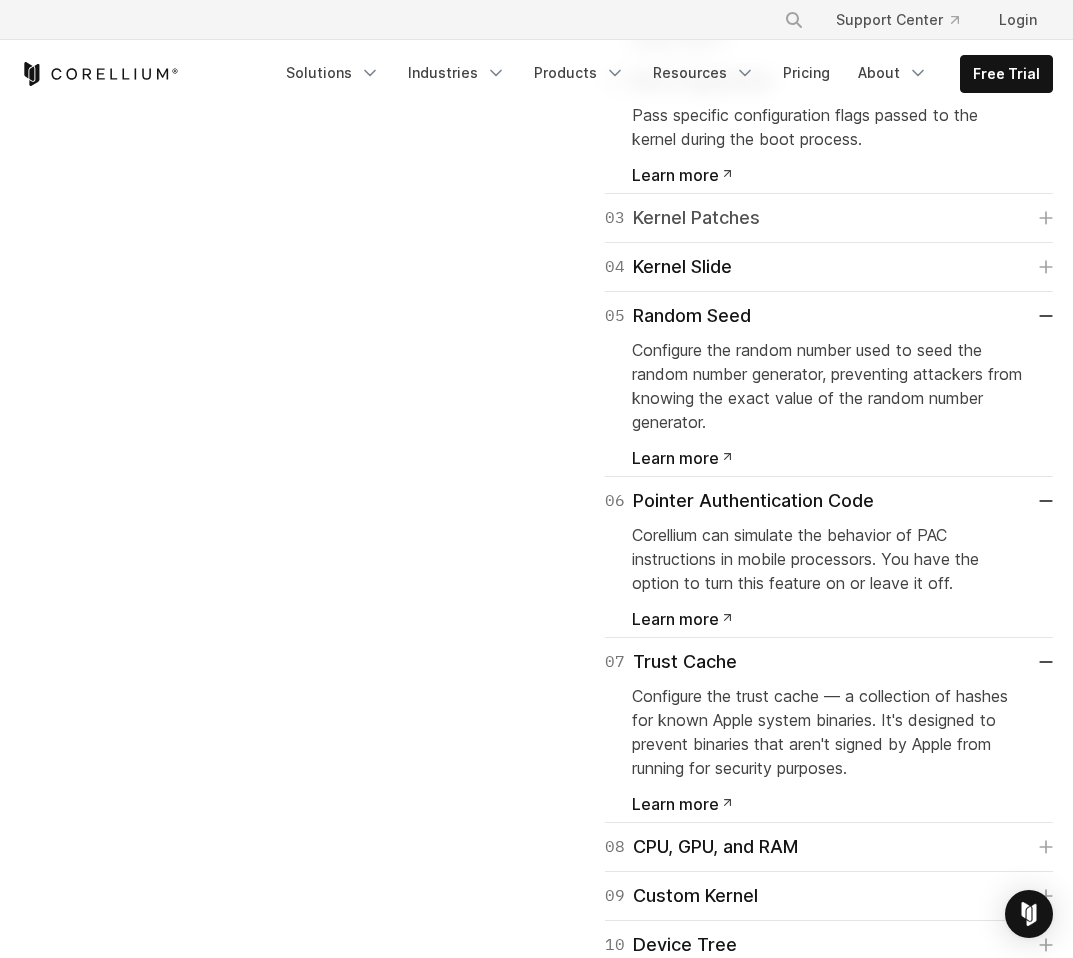 click on "03
Kernel Patches" at bounding box center [829, 218] 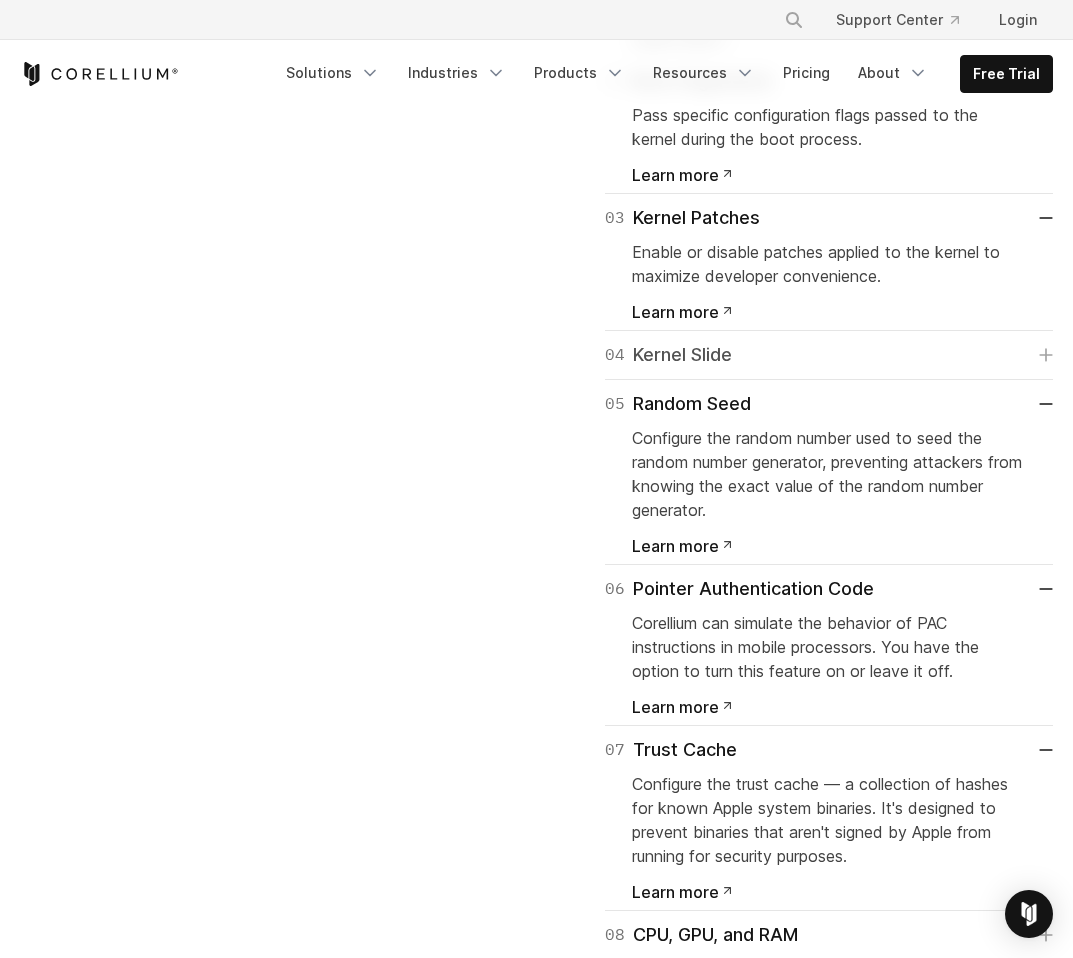 click on "04
Kernel Slide" at bounding box center [829, 355] 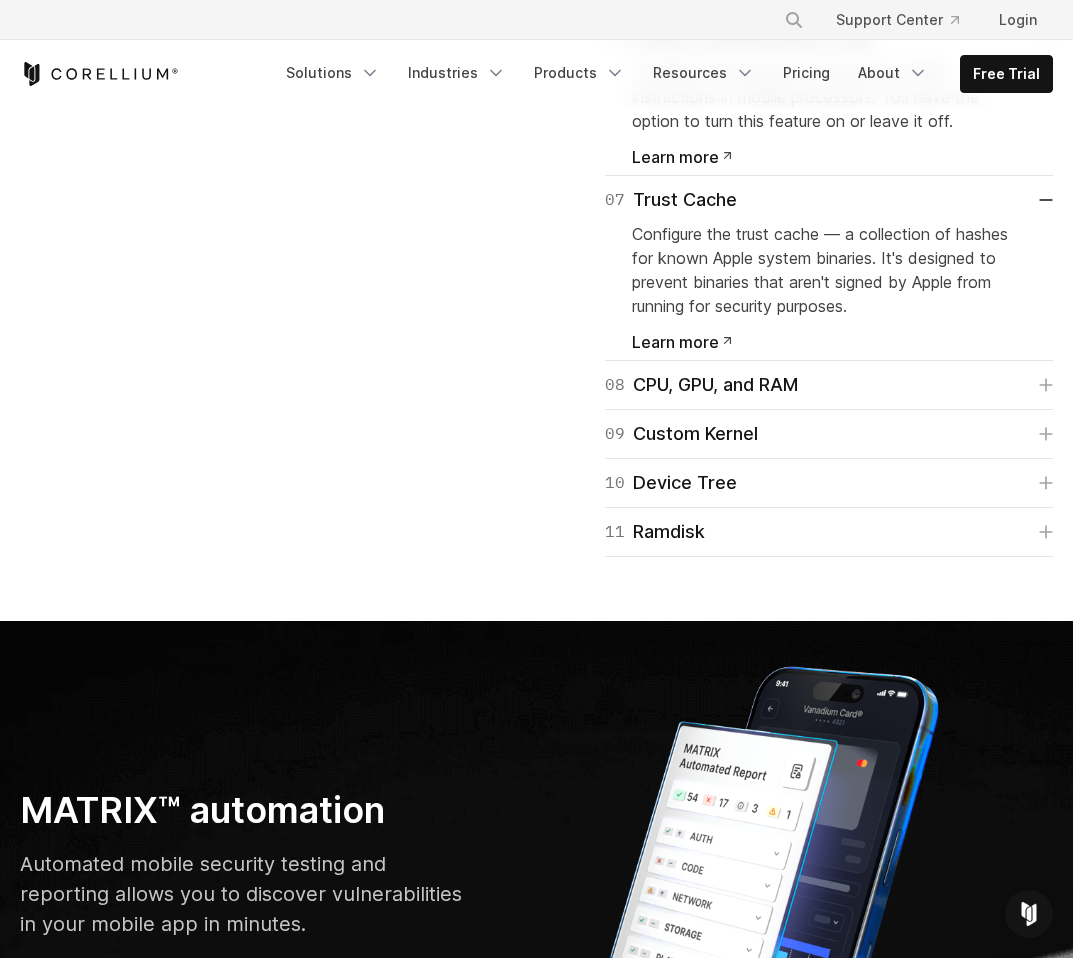scroll, scrollTop: 6538, scrollLeft: 0, axis: vertical 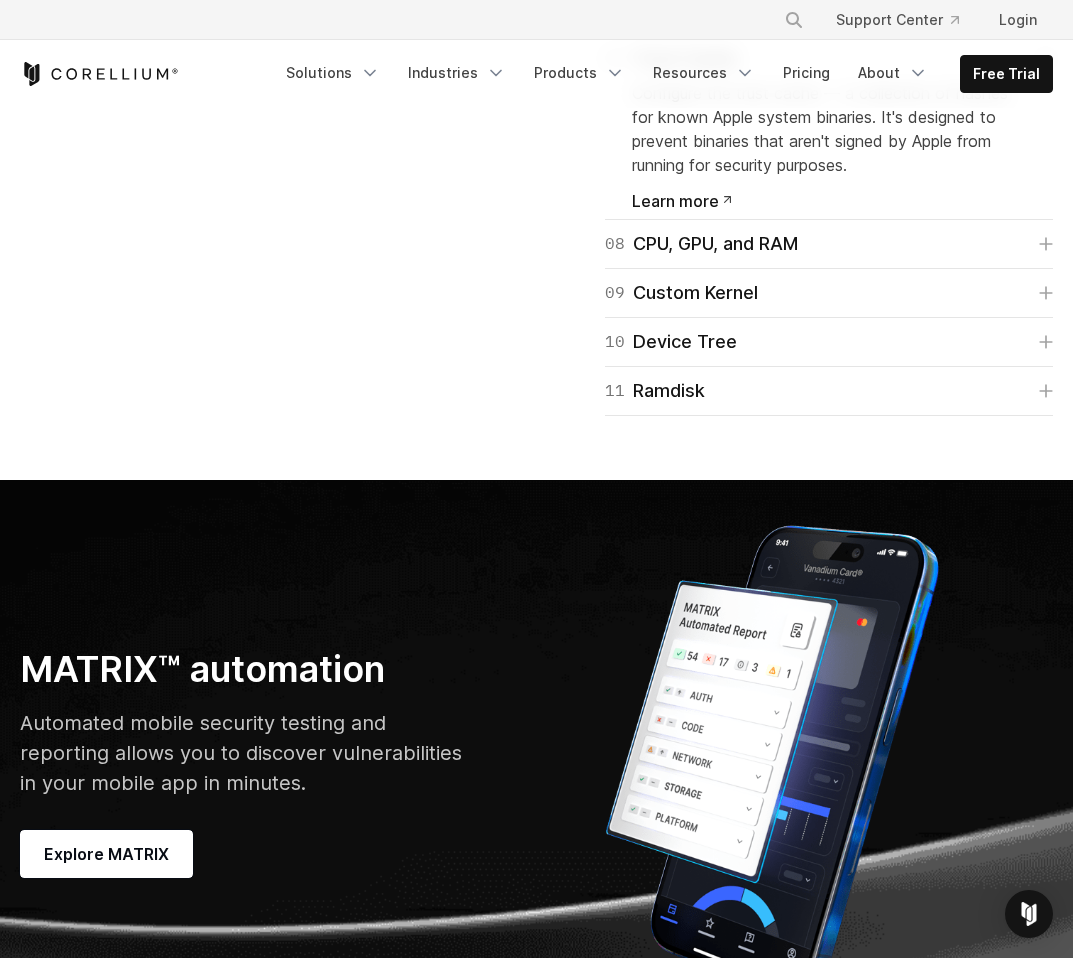 click on "10
Device Tree
Upload a custom device tree — a representation of hardware used by boot loaders (such as iOS' iBoot) provided to the kernel. It is a hierarchical representation of devices by connection, used by the kernel to communicate with the I/O buses and other low-level hardware.
Learn more" at bounding box center (829, 342) 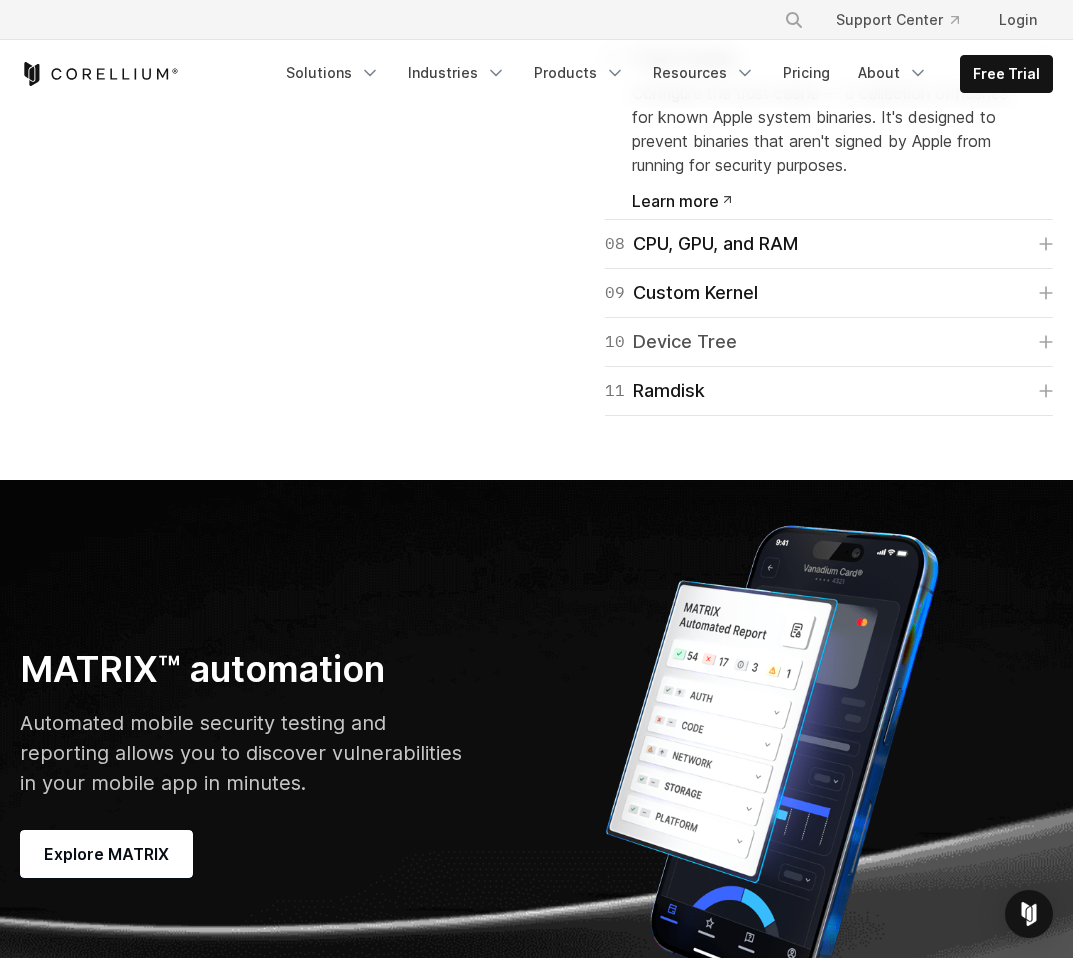click on "10
Device Tree" at bounding box center [829, 342] 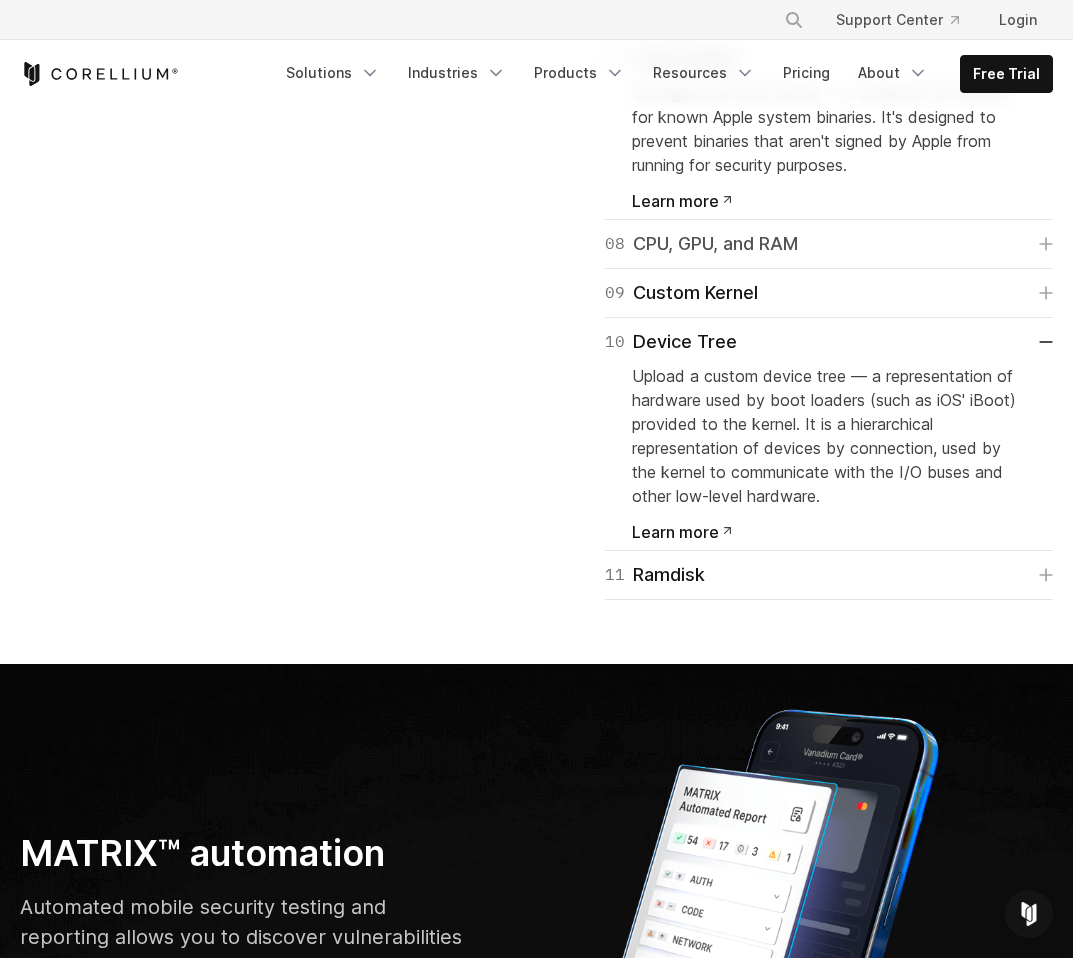 click on "08
CPU, GPU, and RAM" at bounding box center [829, 244] 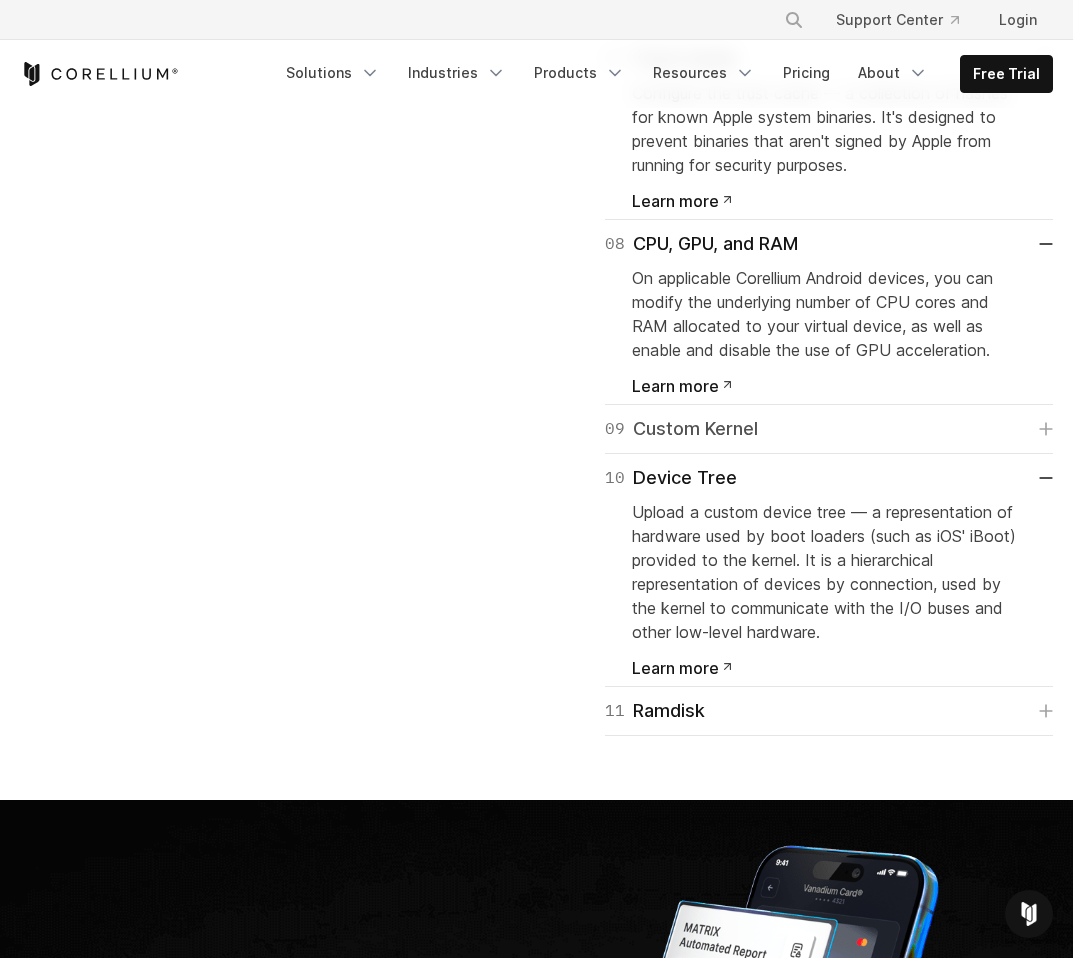 click on "09
Custom Kernel" at bounding box center [829, 429] 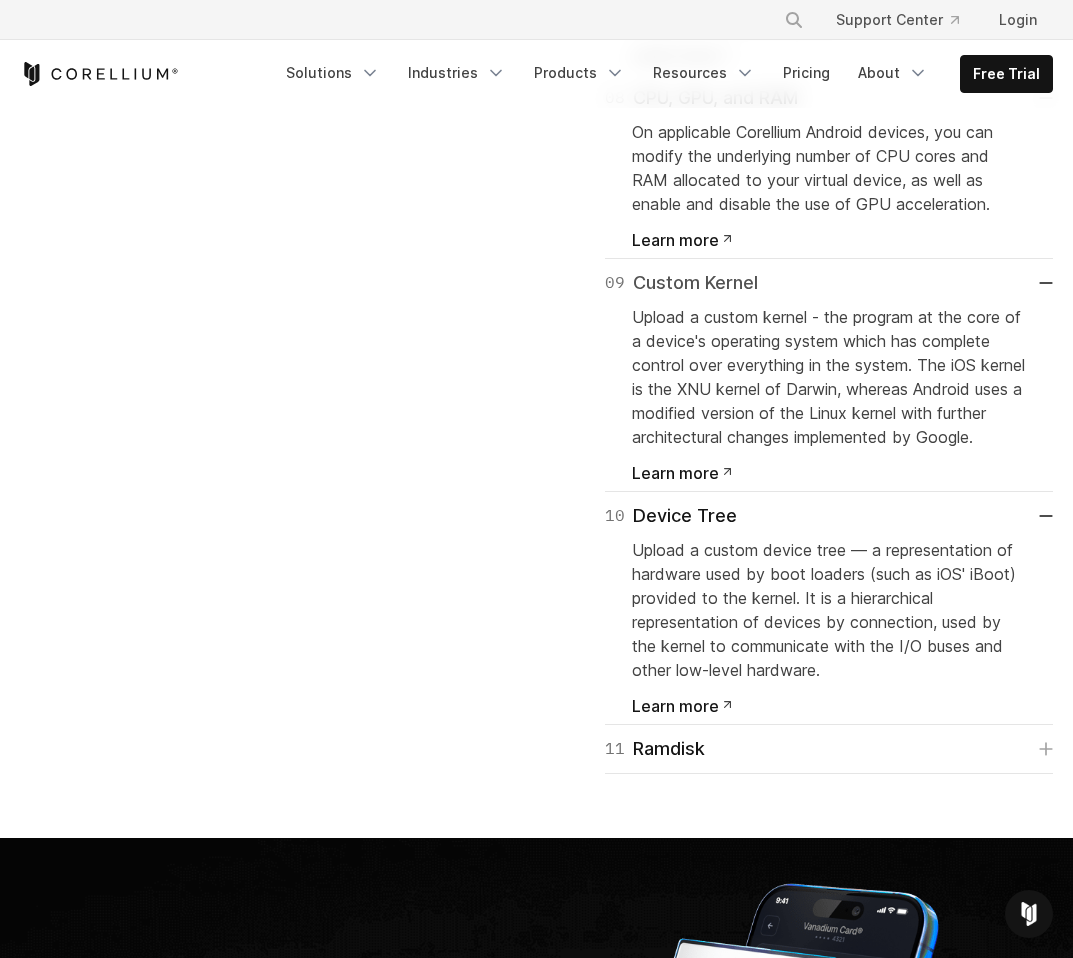 scroll, scrollTop: 6863, scrollLeft: 0, axis: vertical 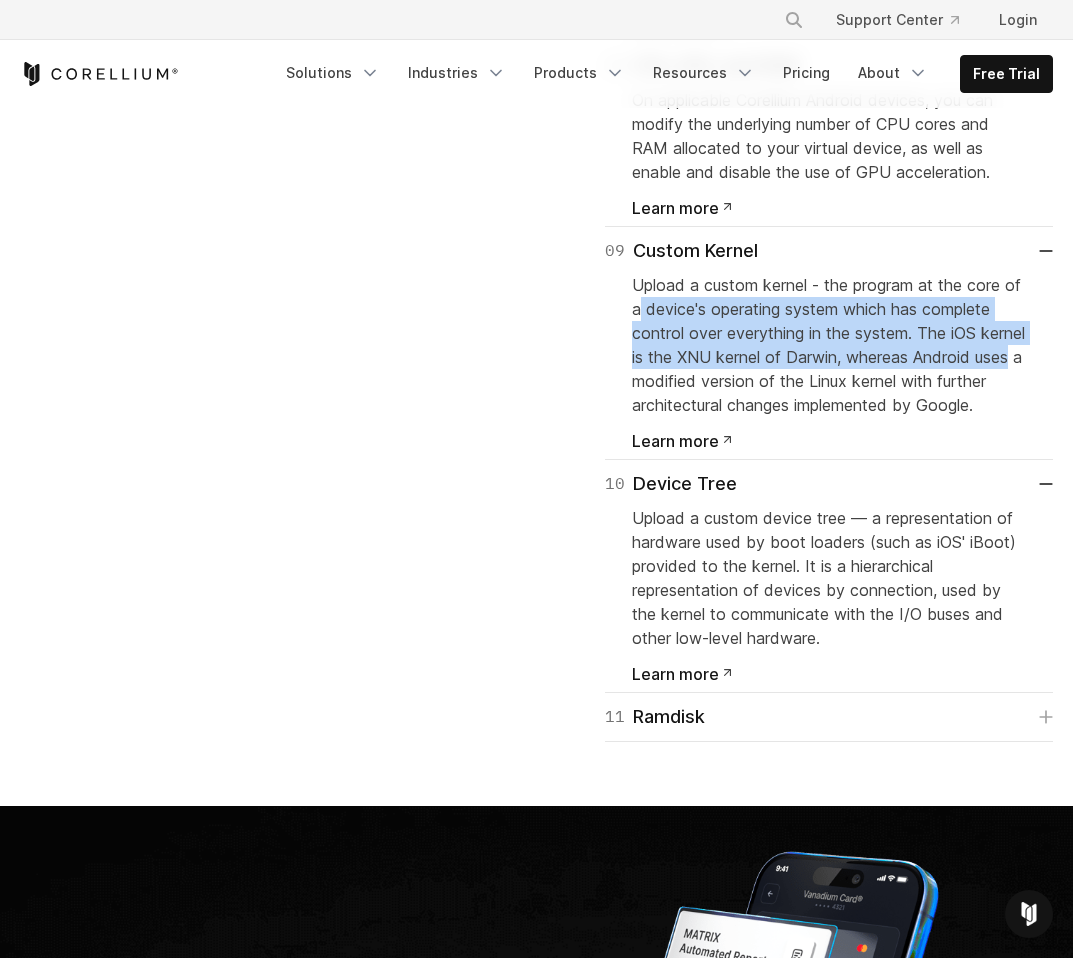 drag, startPoint x: 637, startPoint y: 695, endPoint x: 730, endPoint y: 769, distance: 118.84864 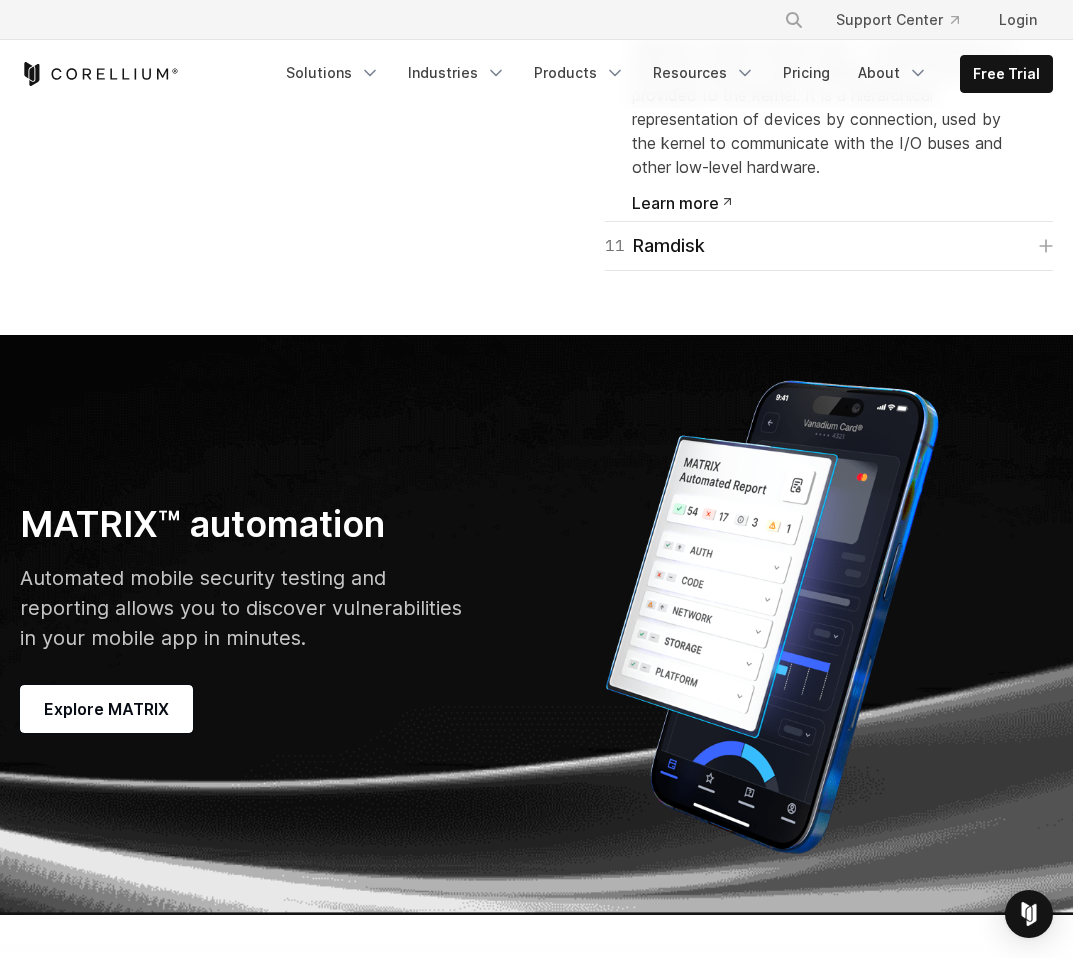 scroll, scrollTop: 7324, scrollLeft: 0, axis: vertical 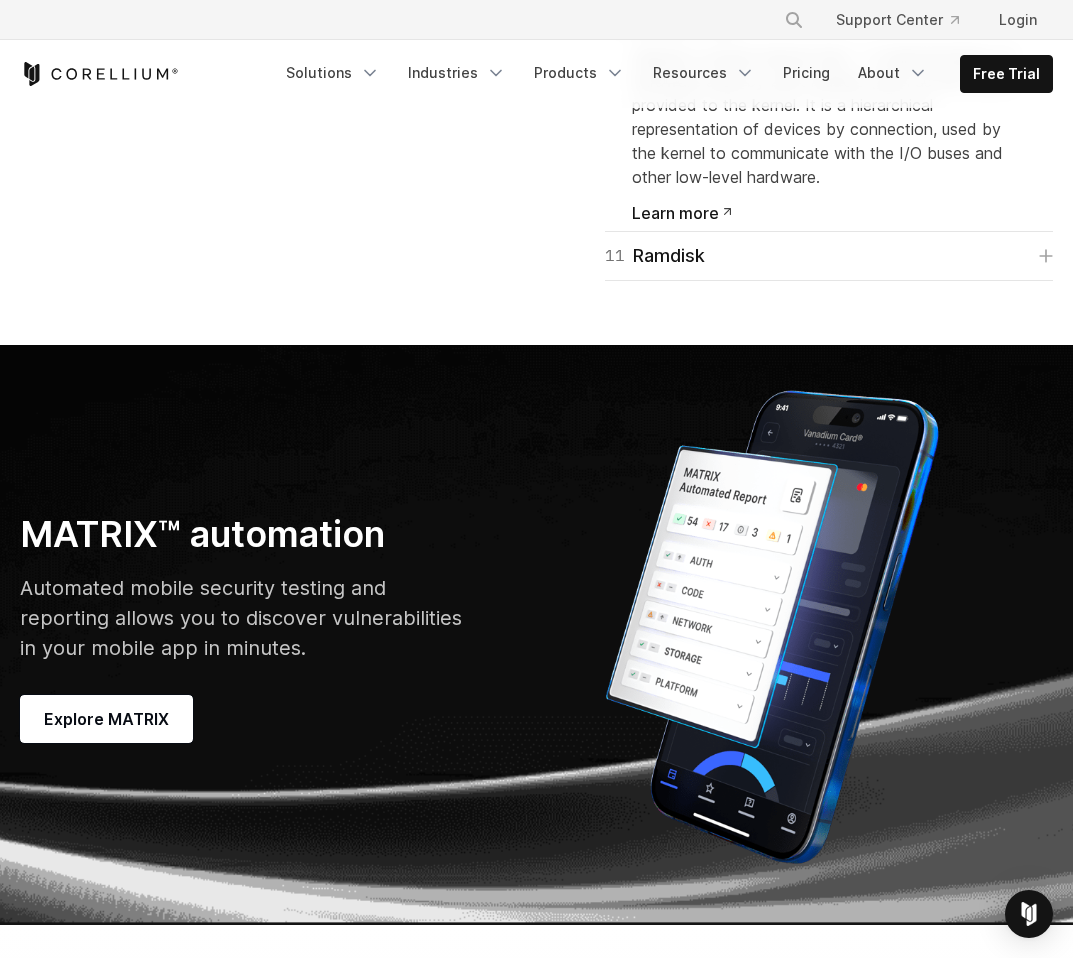 click on "11
Ramdisk
Upload a custom ramdisk — a piece of software typically designed to upgrade the device's firmware and the NOR (flash chip the application processor boots from), as well as the baseband device (the chipset that manages all cellular antenna-related functions).
Learn more" at bounding box center (829, 256) 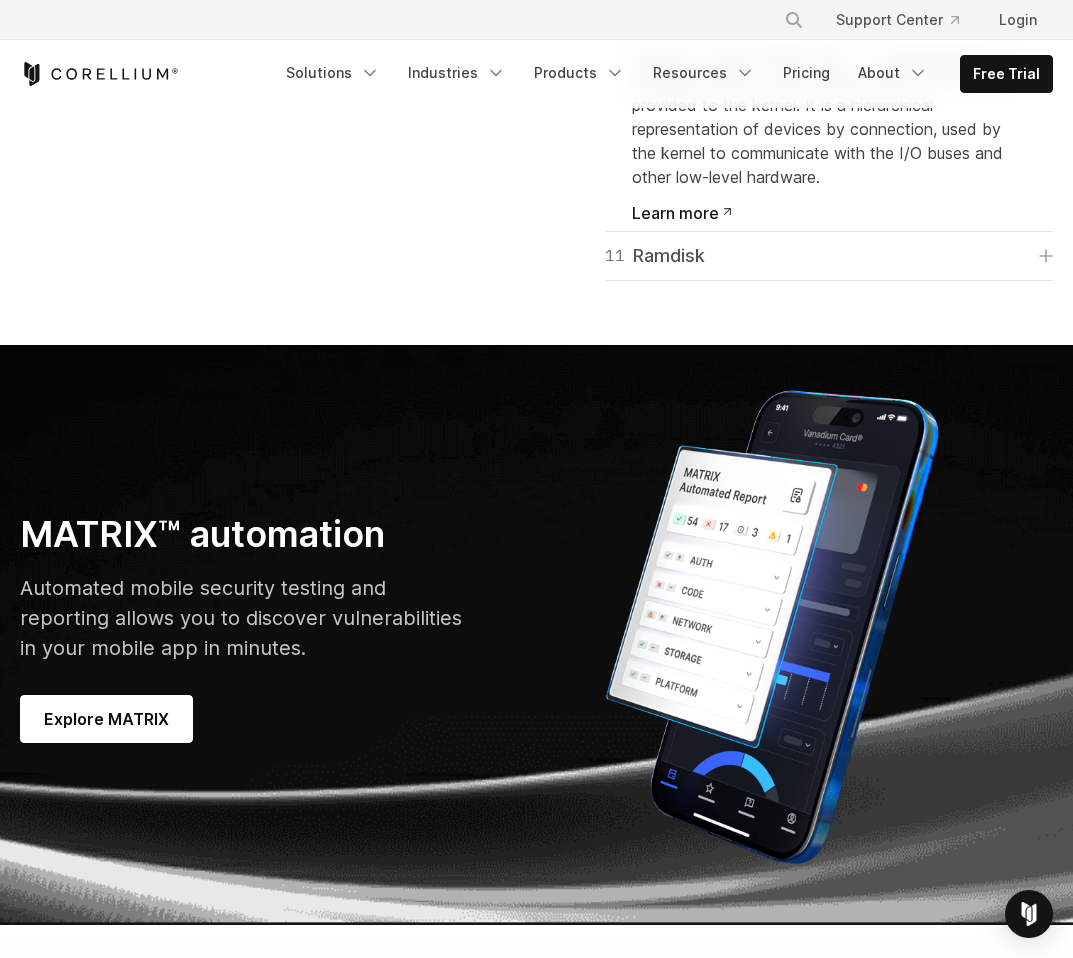 click on "11
Ramdisk" at bounding box center [829, 256] 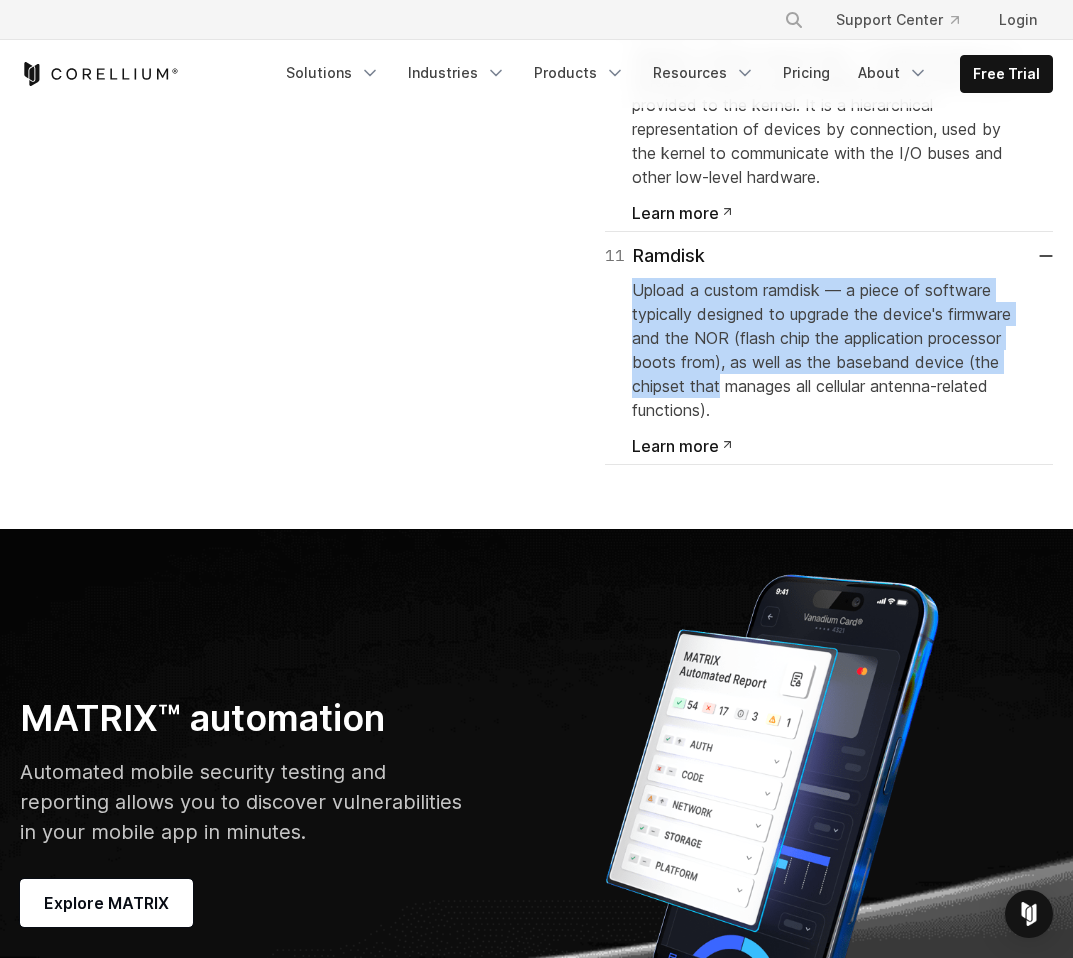 drag, startPoint x: 626, startPoint y: 713, endPoint x: 723, endPoint y: 811, distance: 137.88763 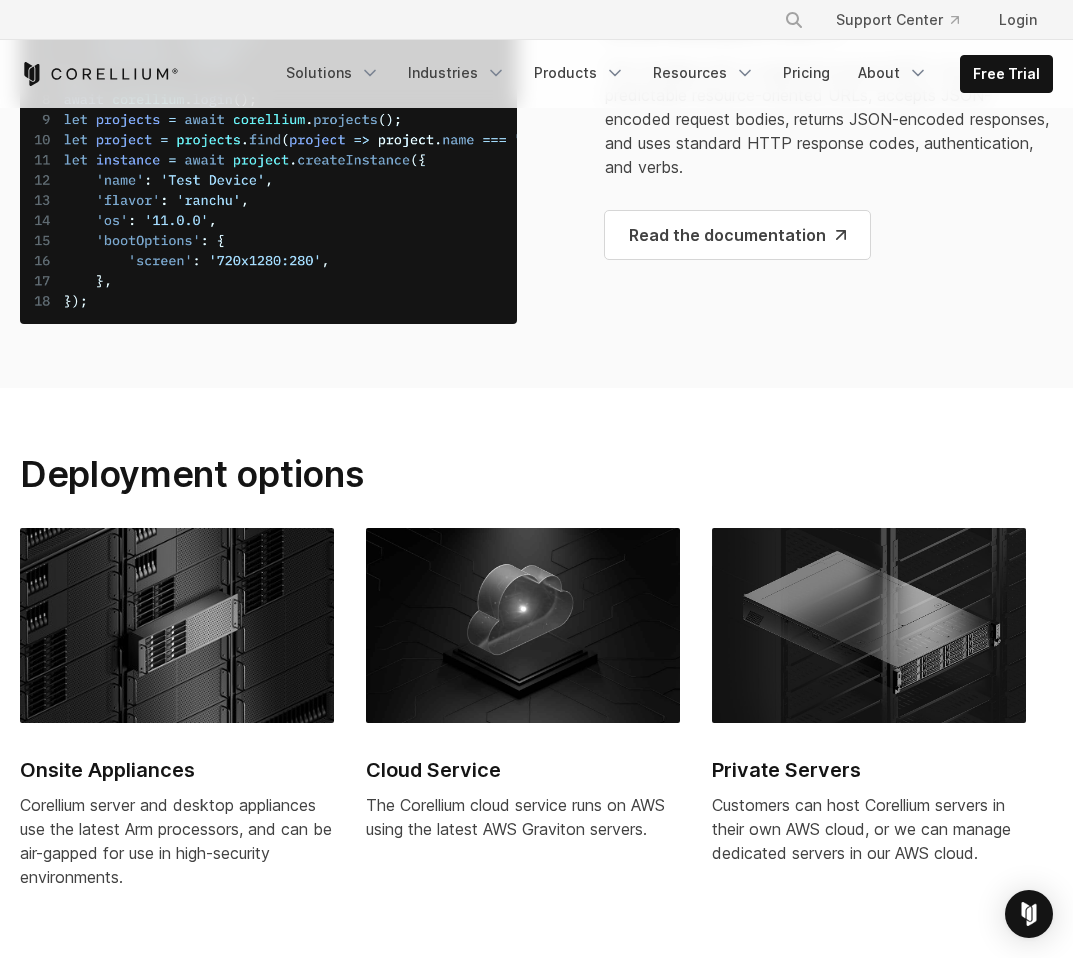 scroll, scrollTop: 9751, scrollLeft: 0, axis: vertical 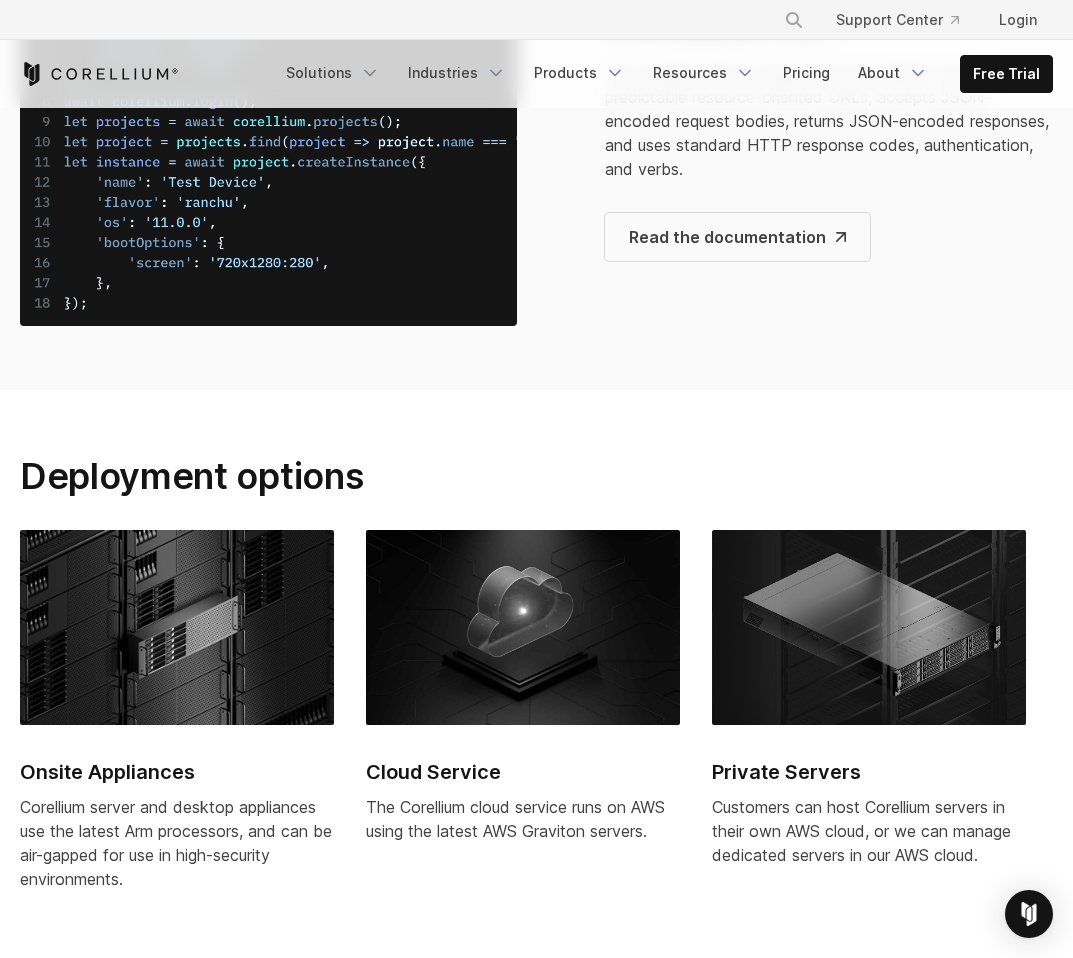 click on "Read the documentation" at bounding box center (737, 237) 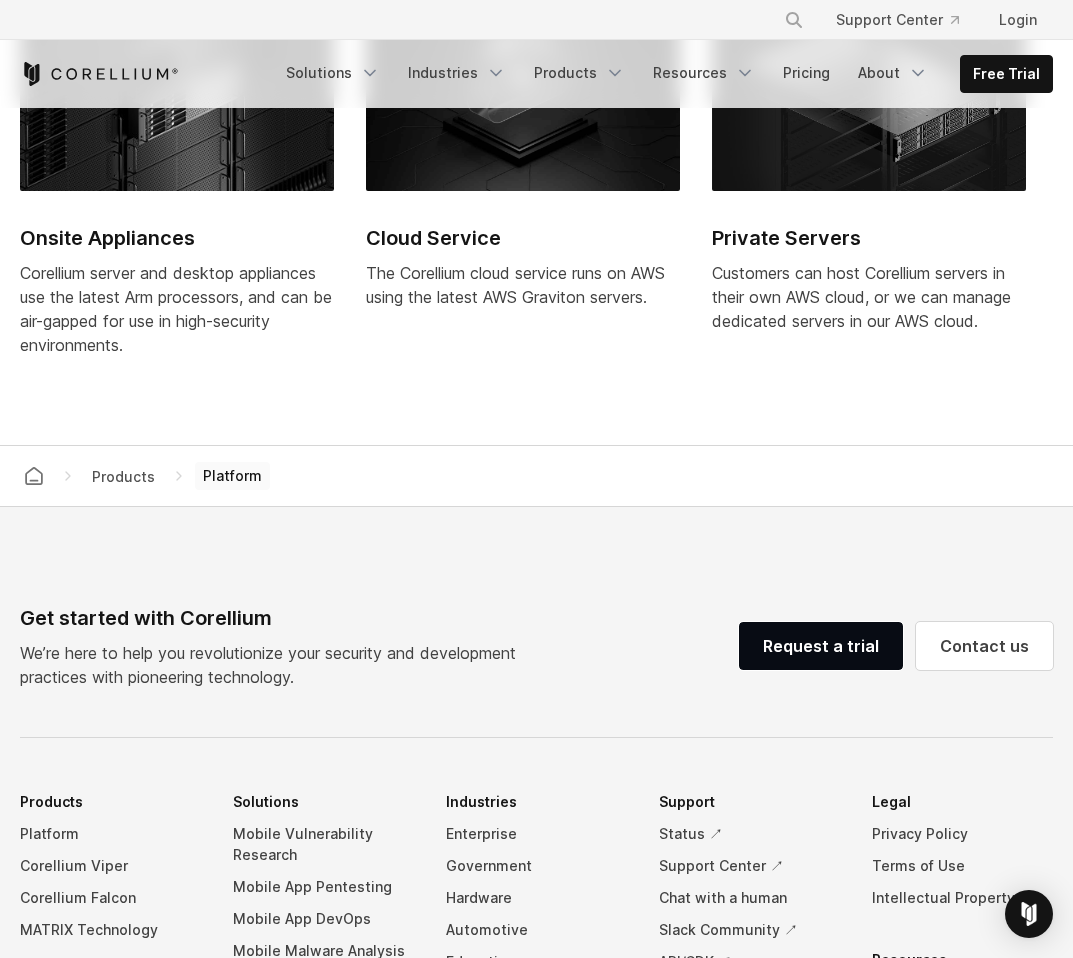 scroll, scrollTop: 10280, scrollLeft: 0, axis: vertical 